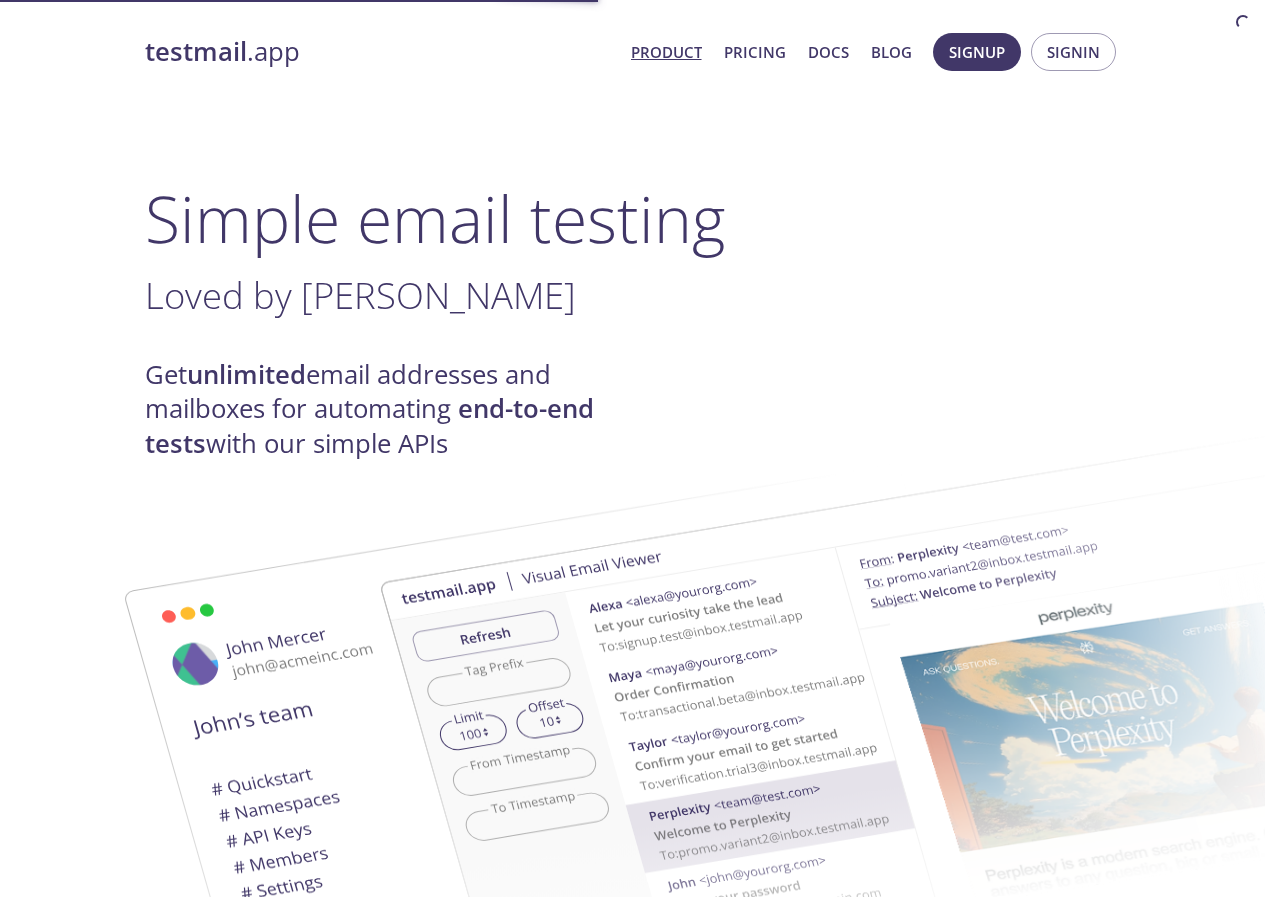 scroll, scrollTop: 0, scrollLeft: 0, axis: both 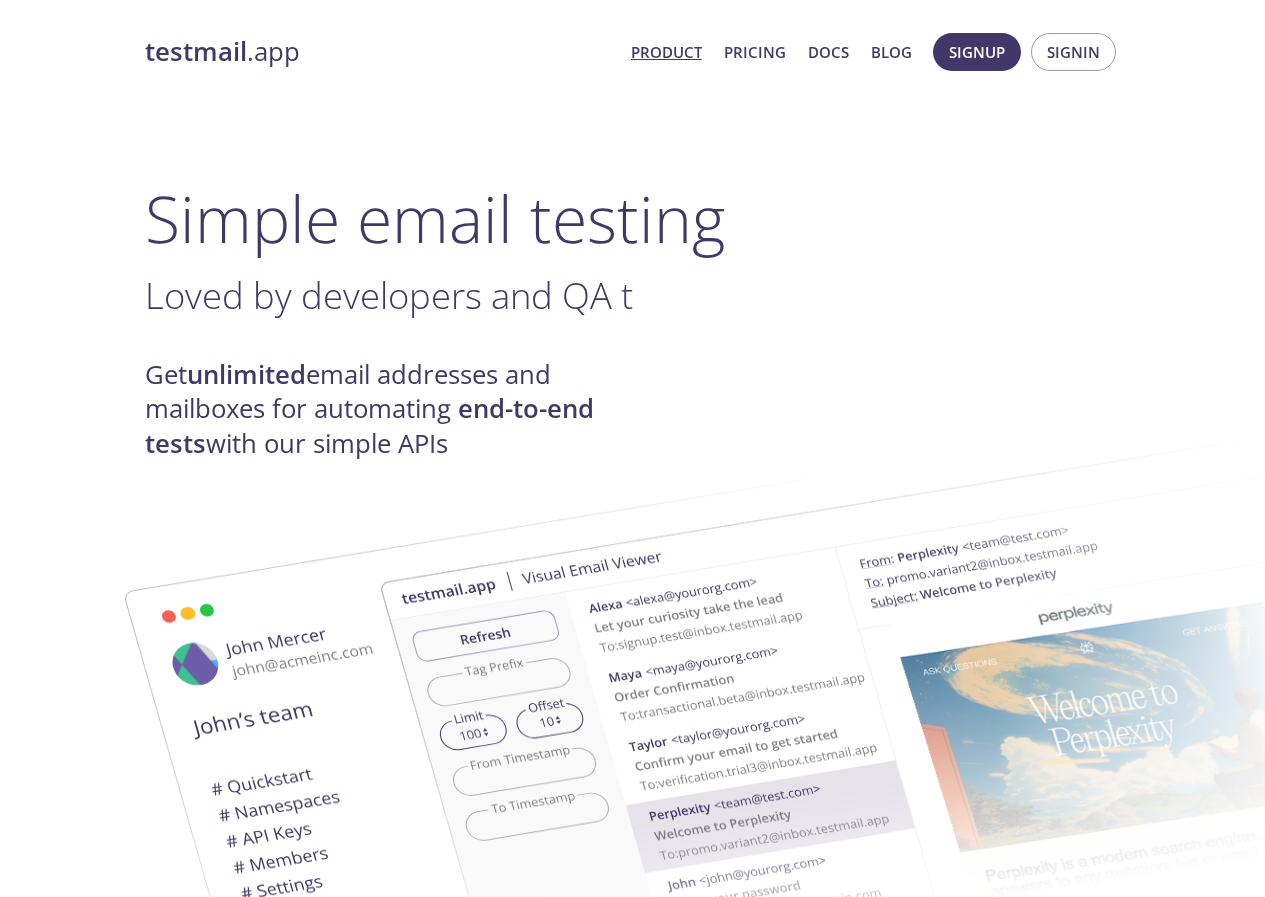 click on "Simple email testing" at bounding box center [633, 218] 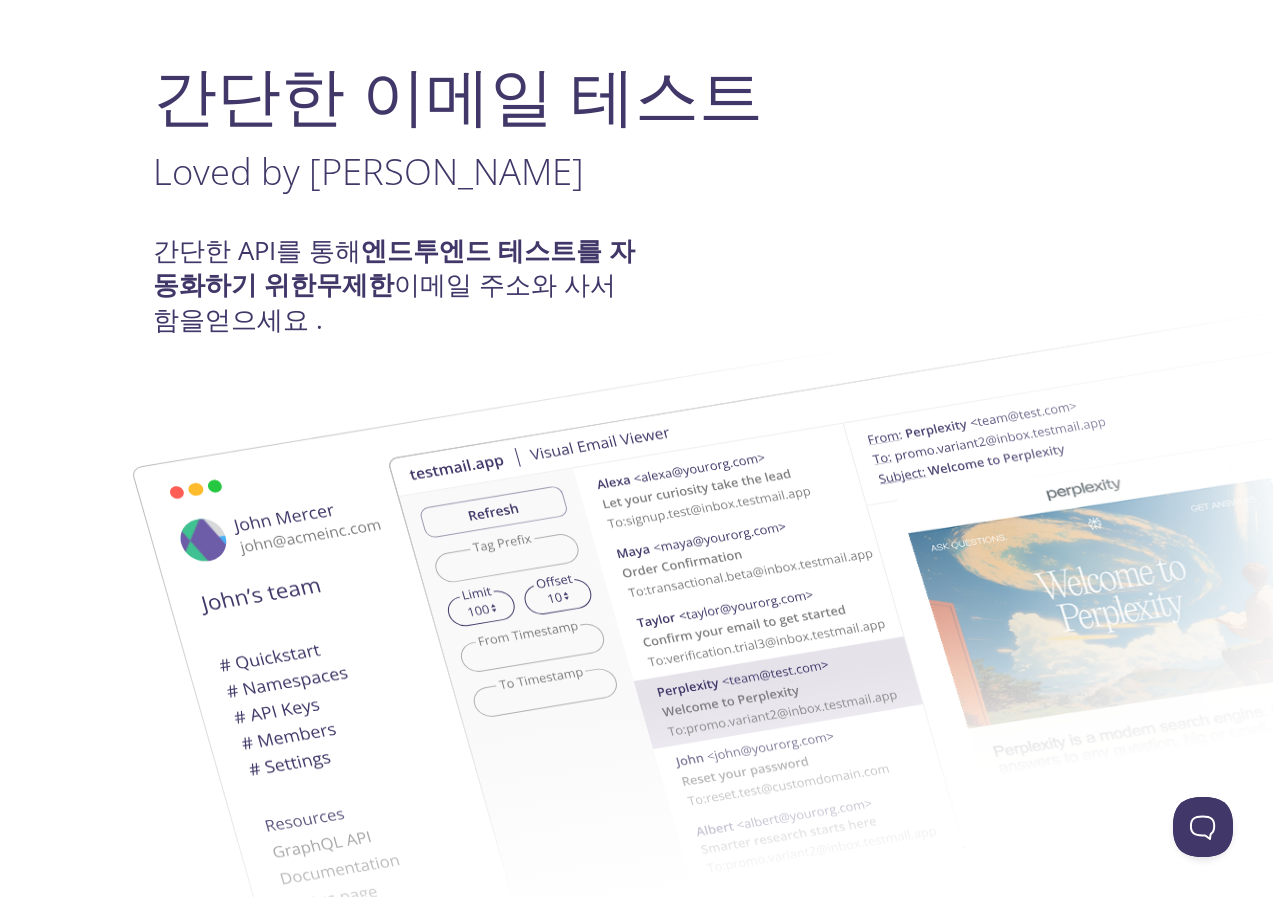 scroll, scrollTop: 0, scrollLeft: 0, axis: both 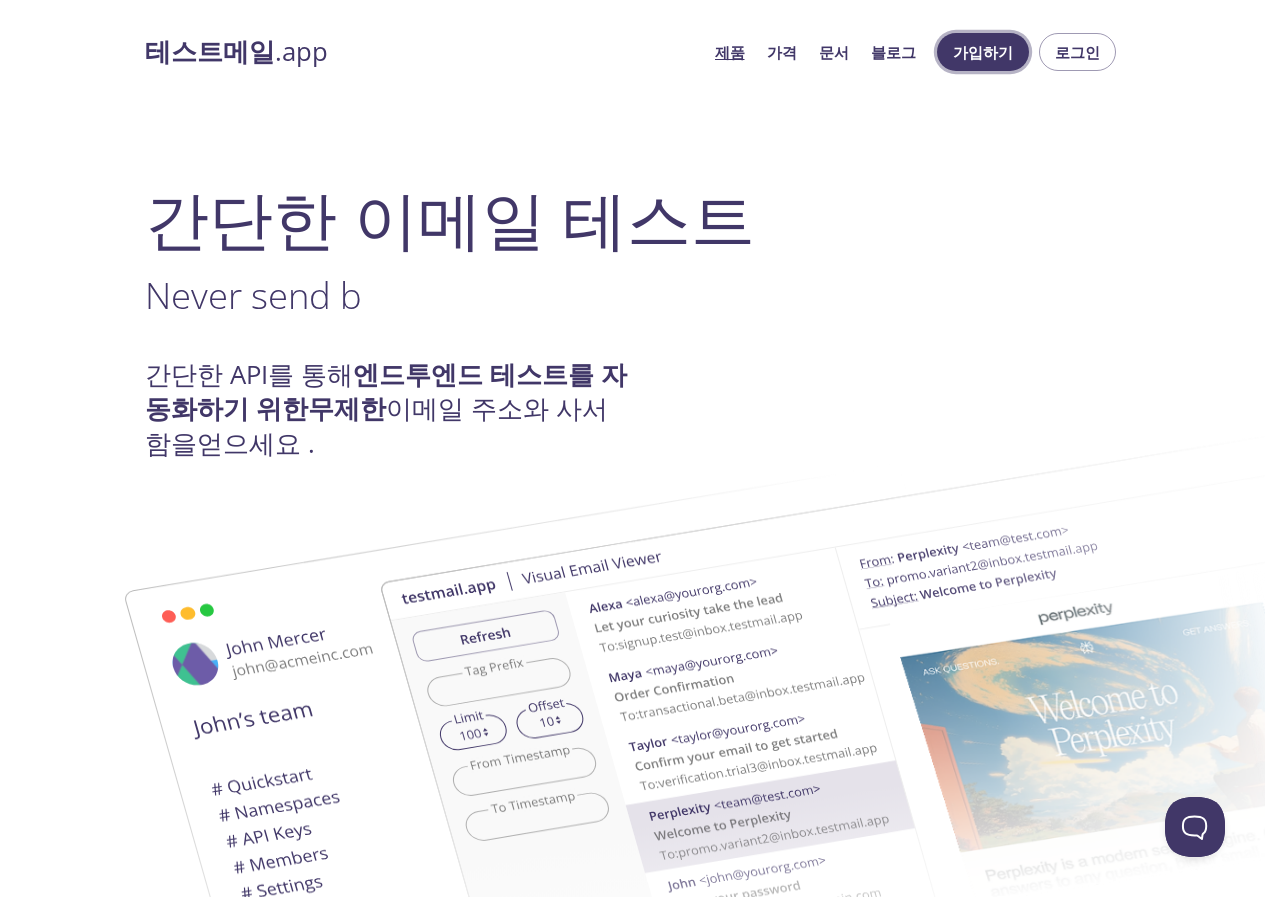 click on "가입하기" at bounding box center [983, 52] 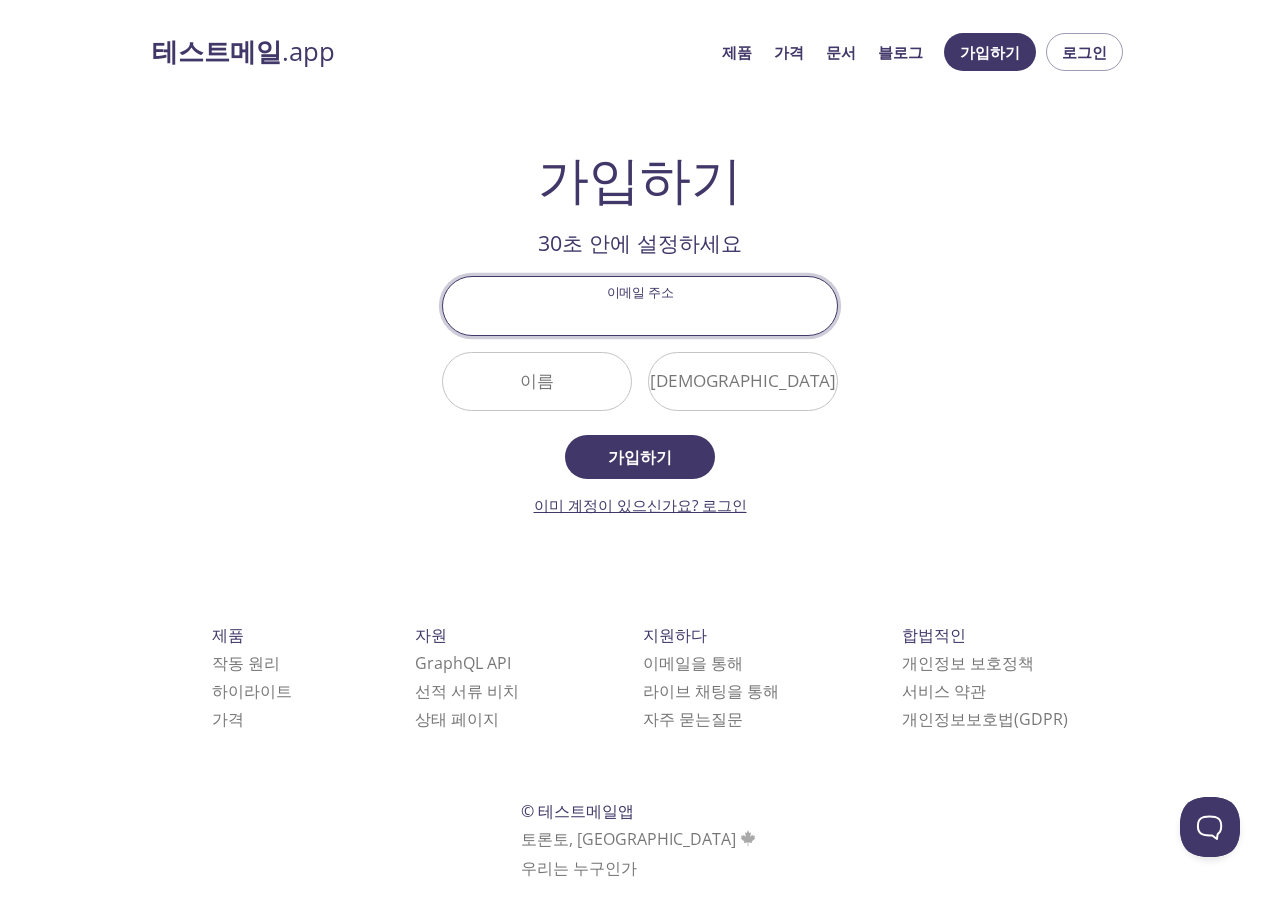 click on "이미 계정이 있으신가요? 로그인" at bounding box center [640, 505] 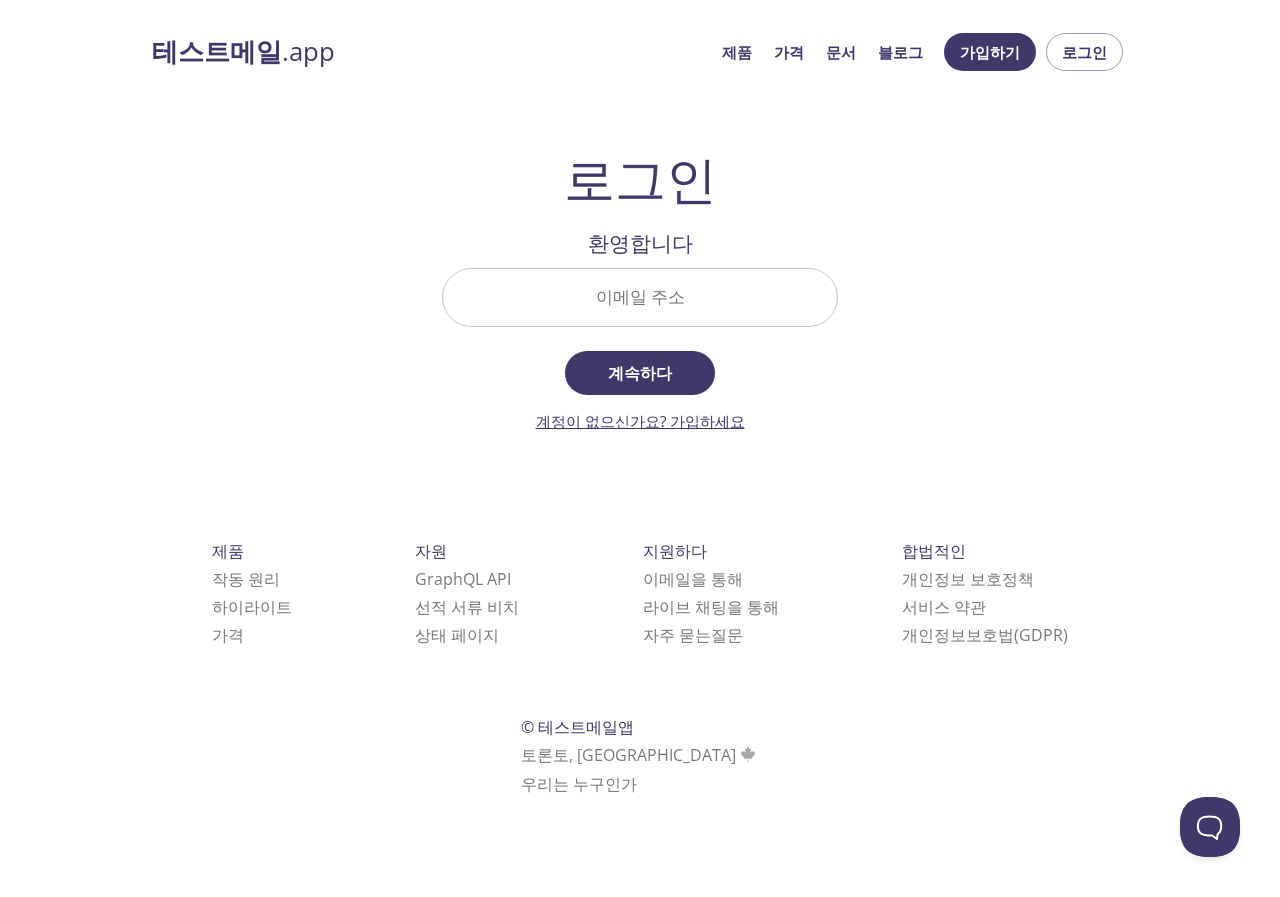 click on "계정이 없으신가요? 가입하세요" at bounding box center (640, 421) 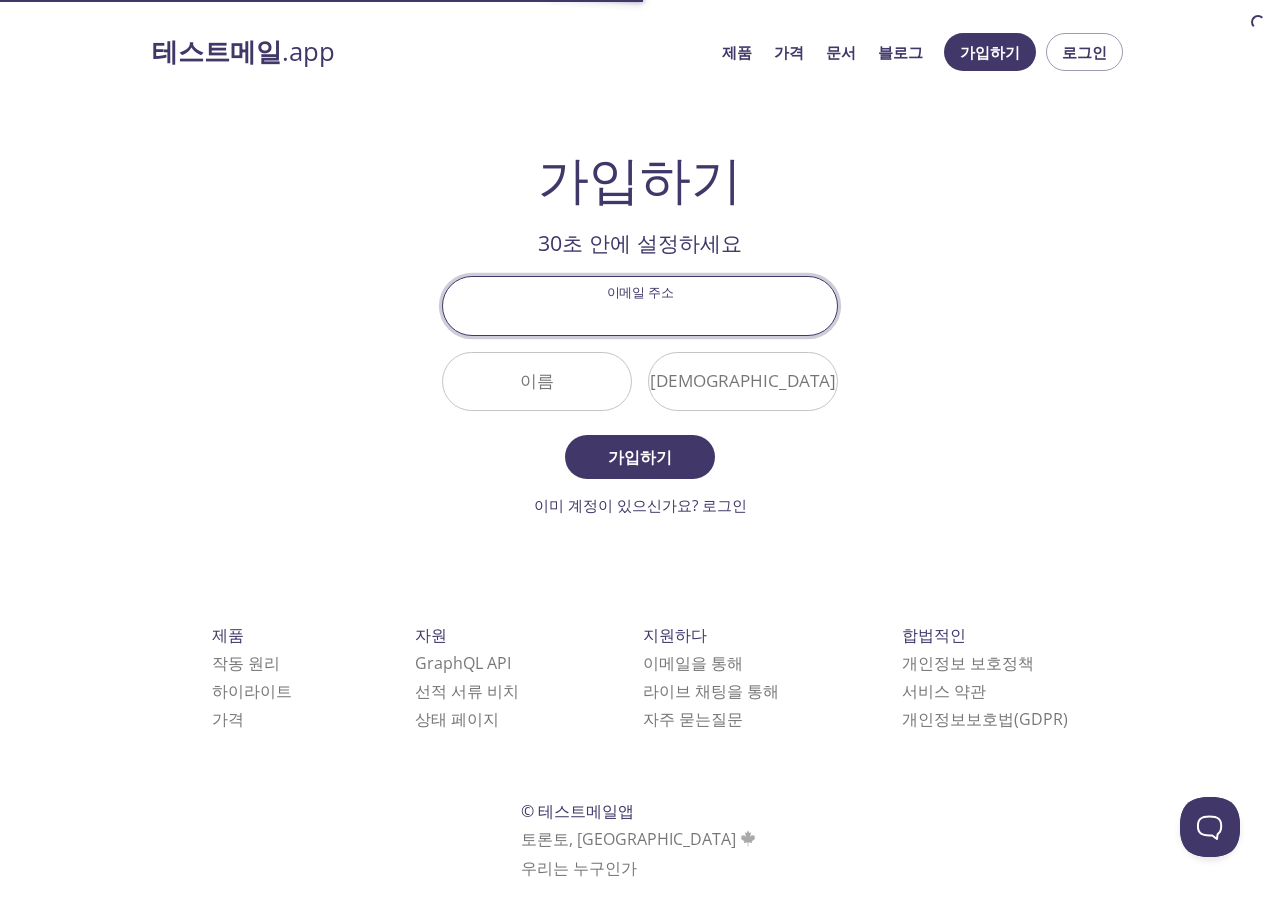 click on "이메일 주소" at bounding box center [640, 305] 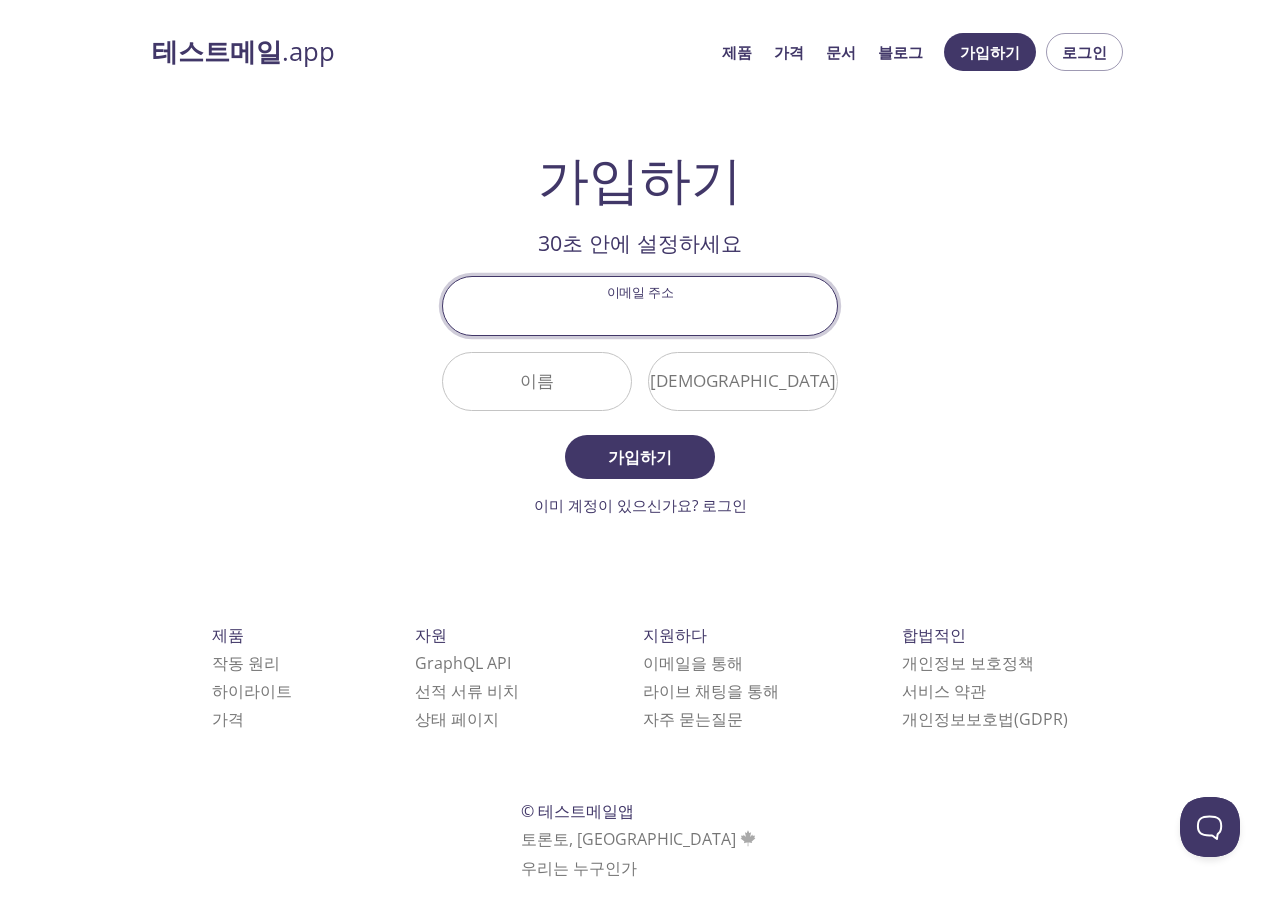 type on "[EMAIL_ADDRESS][DOMAIN_NAME]" 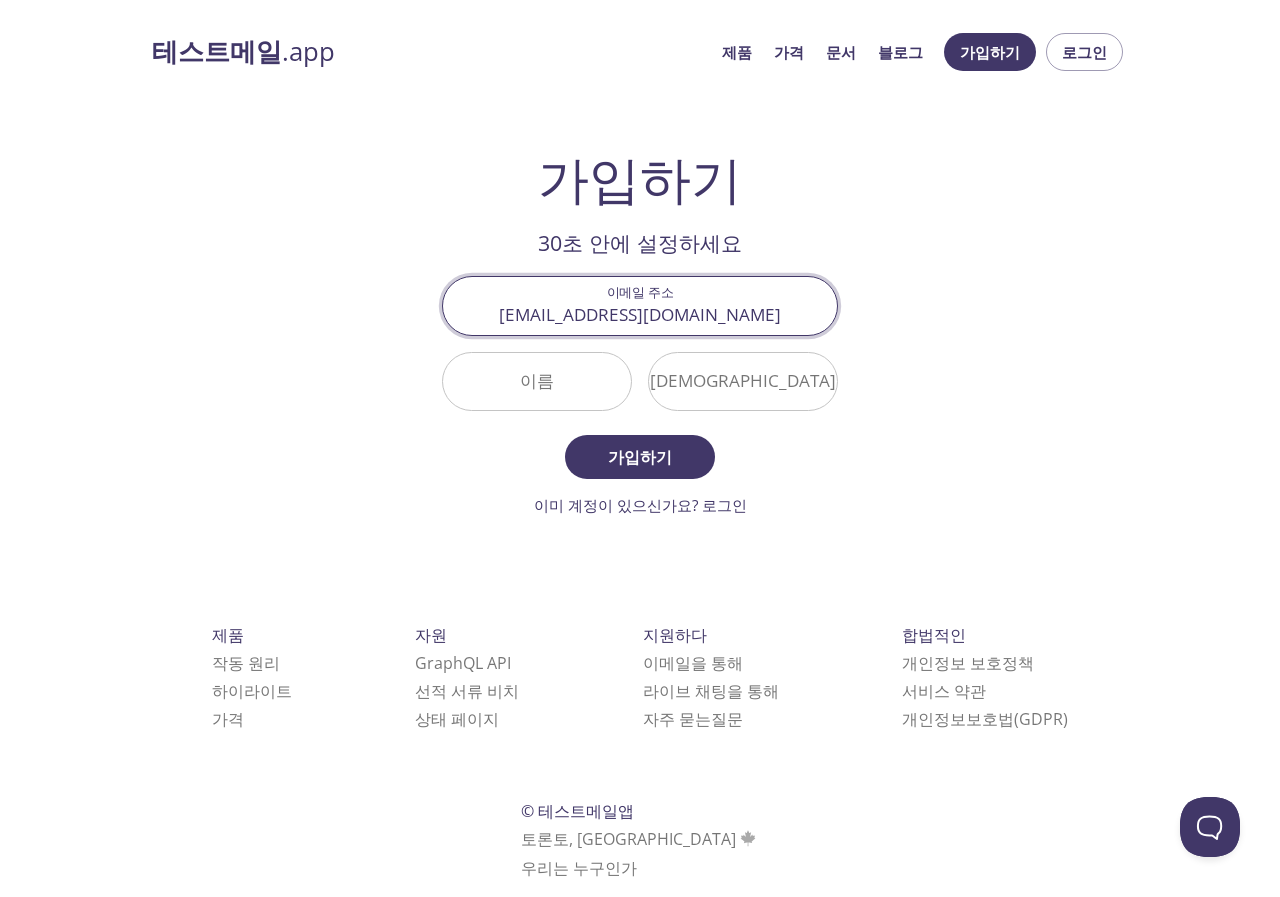 click on "이름" at bounding box center [537, 381] 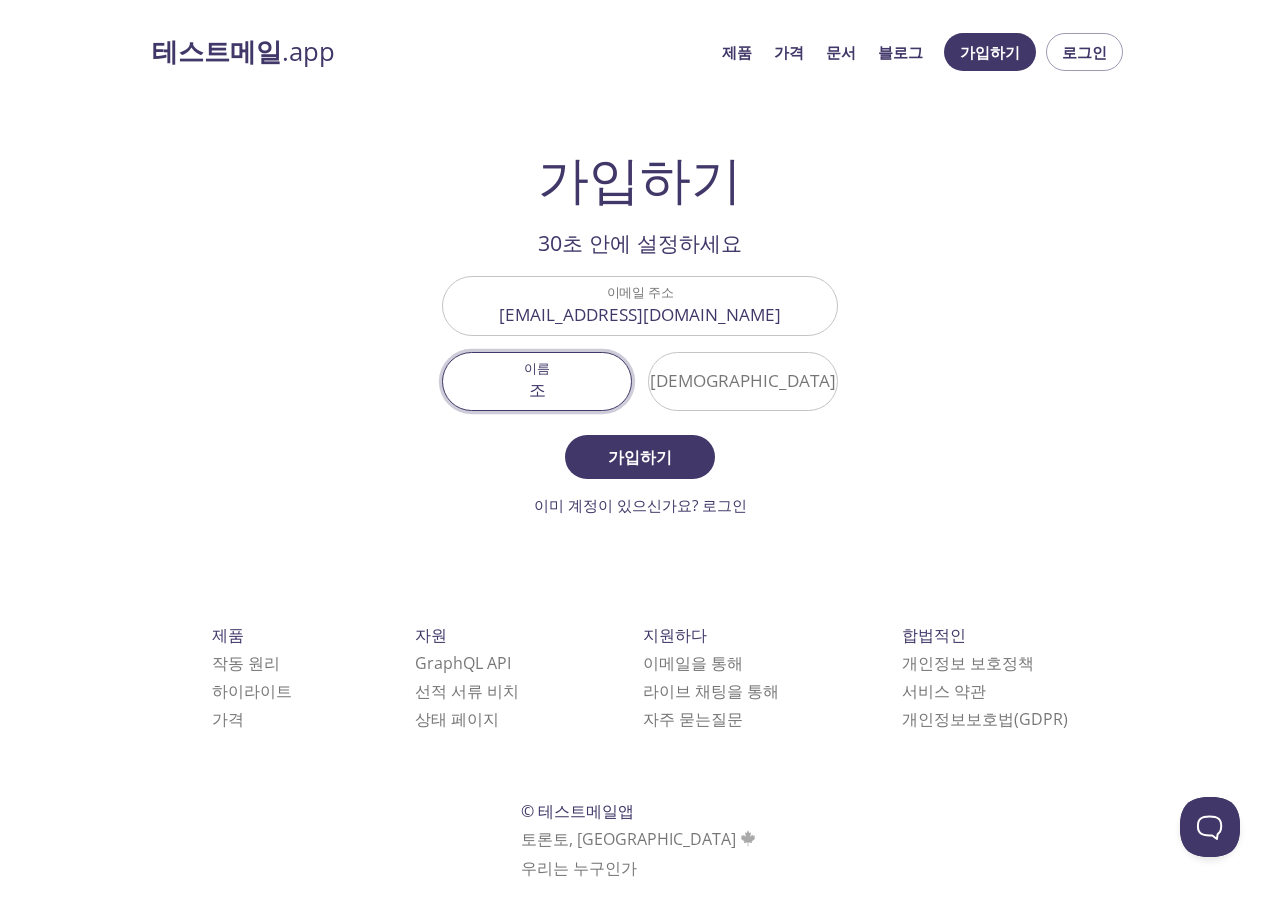 type on "조" 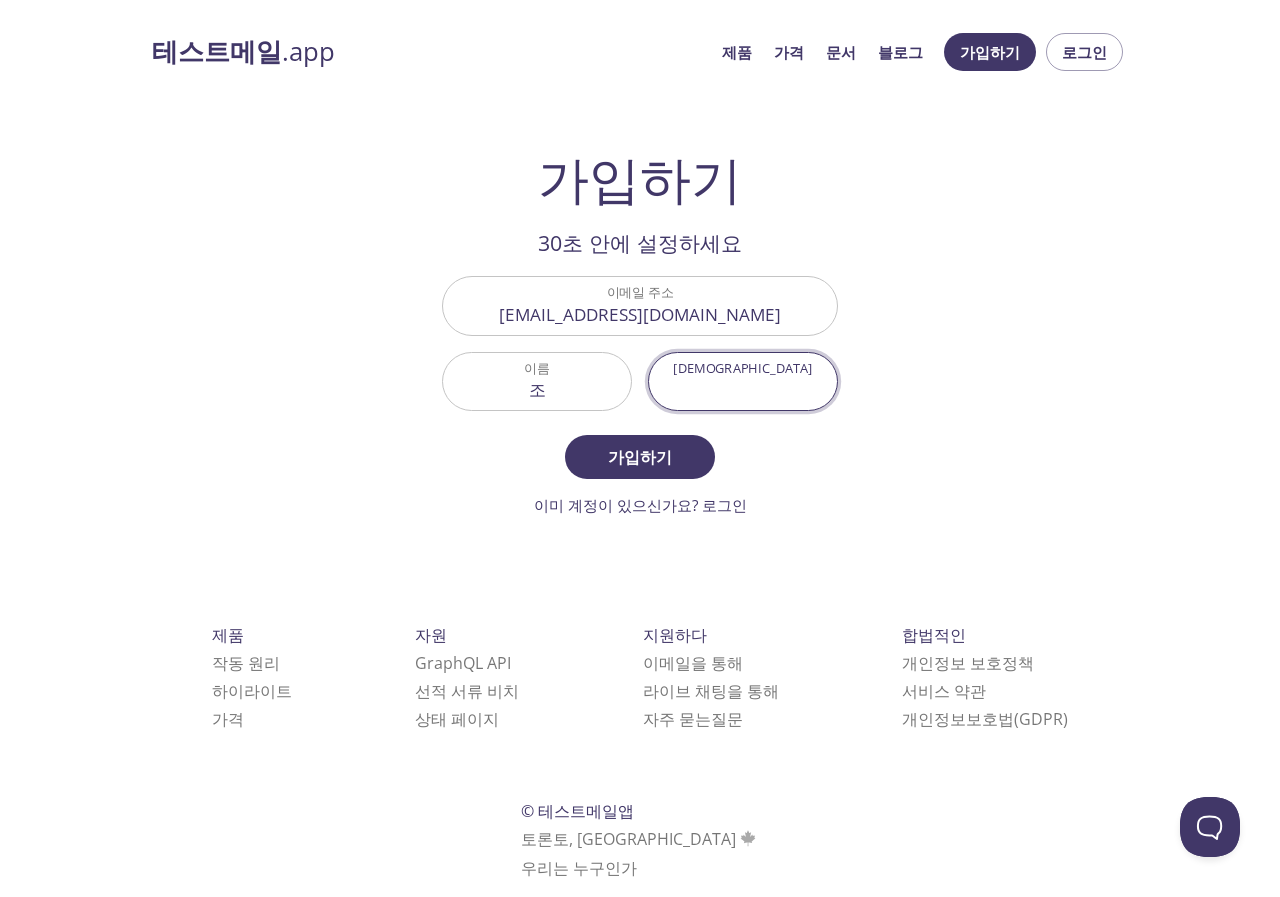 click on "조" at bounding box center (537, 381) 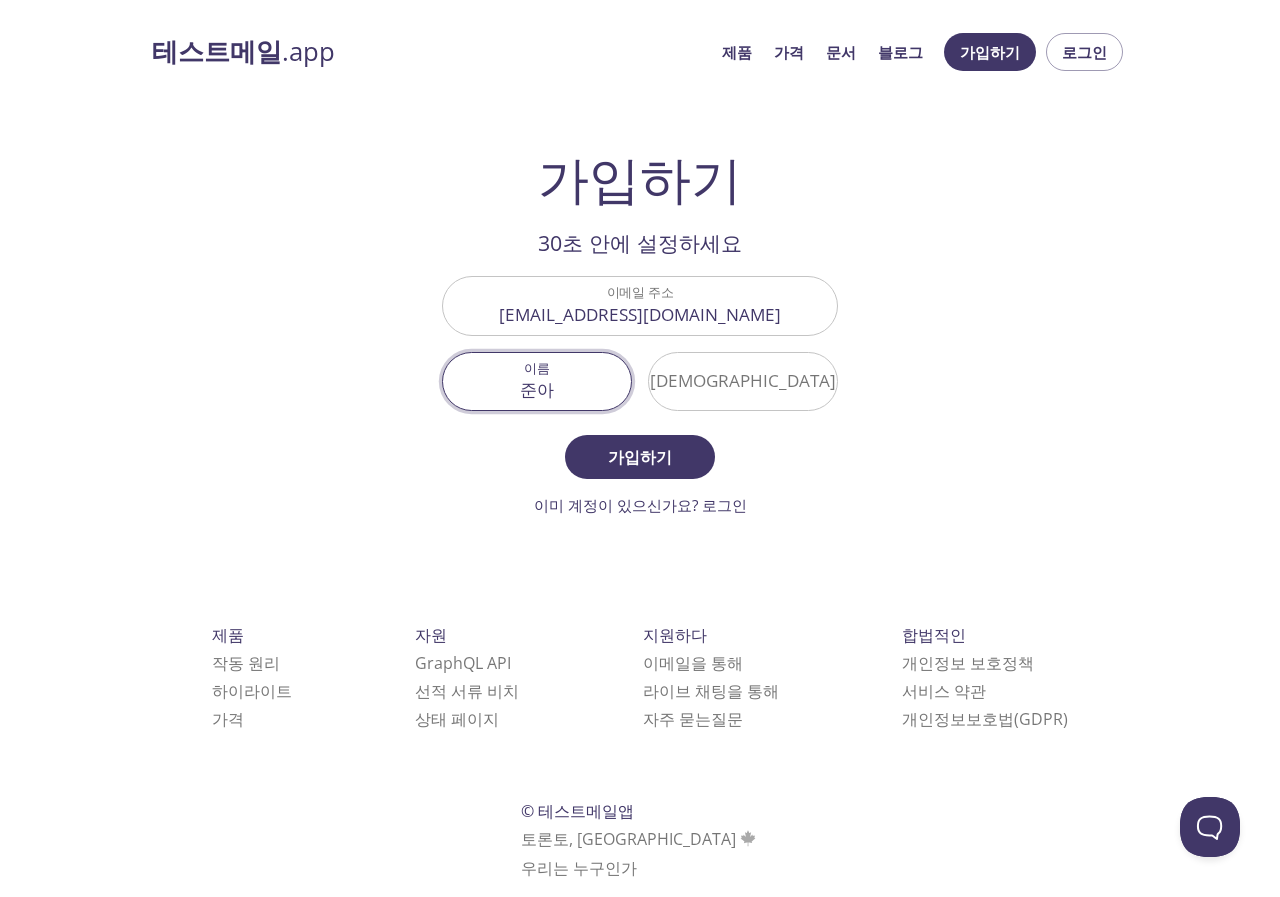 type on "준아" 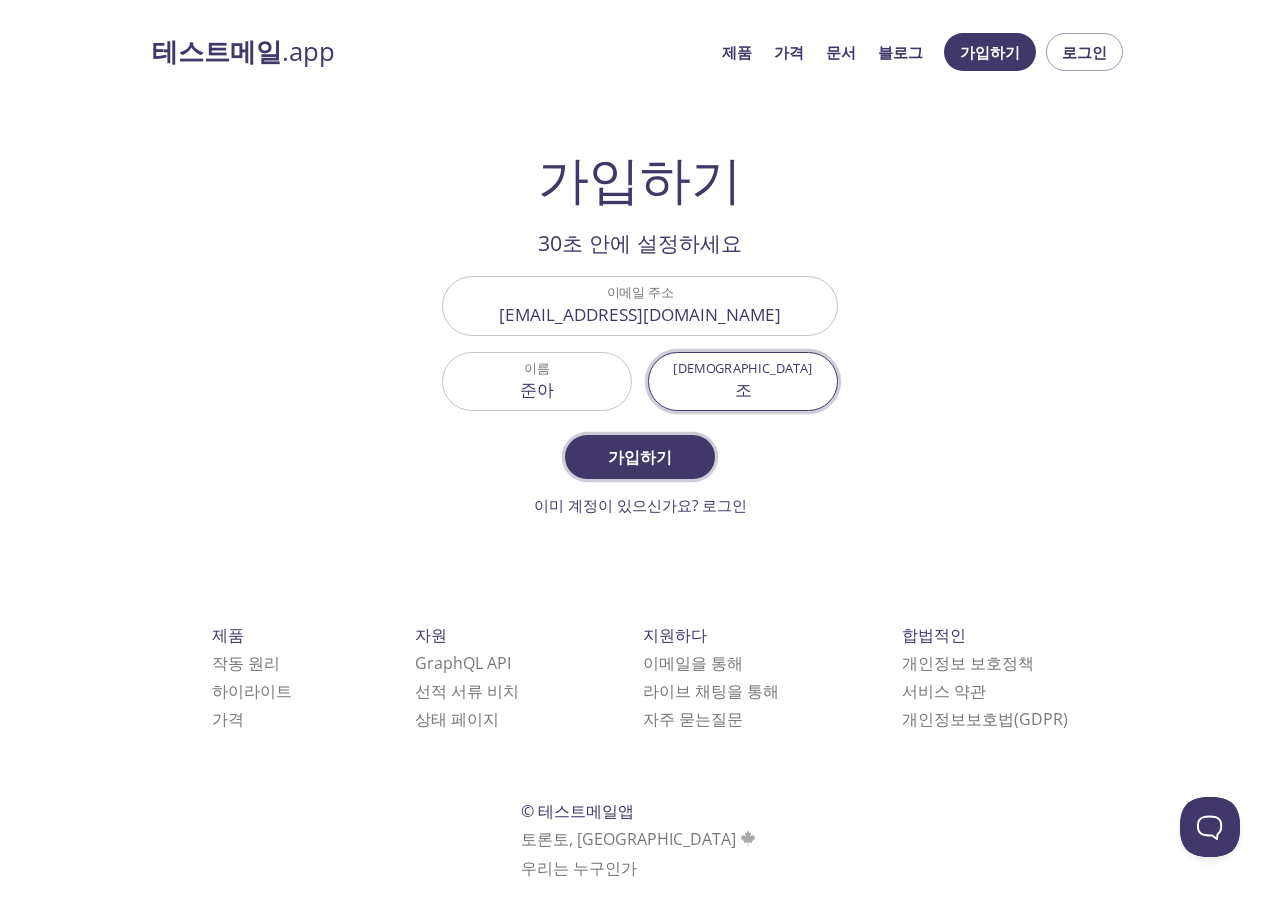 type on "조" 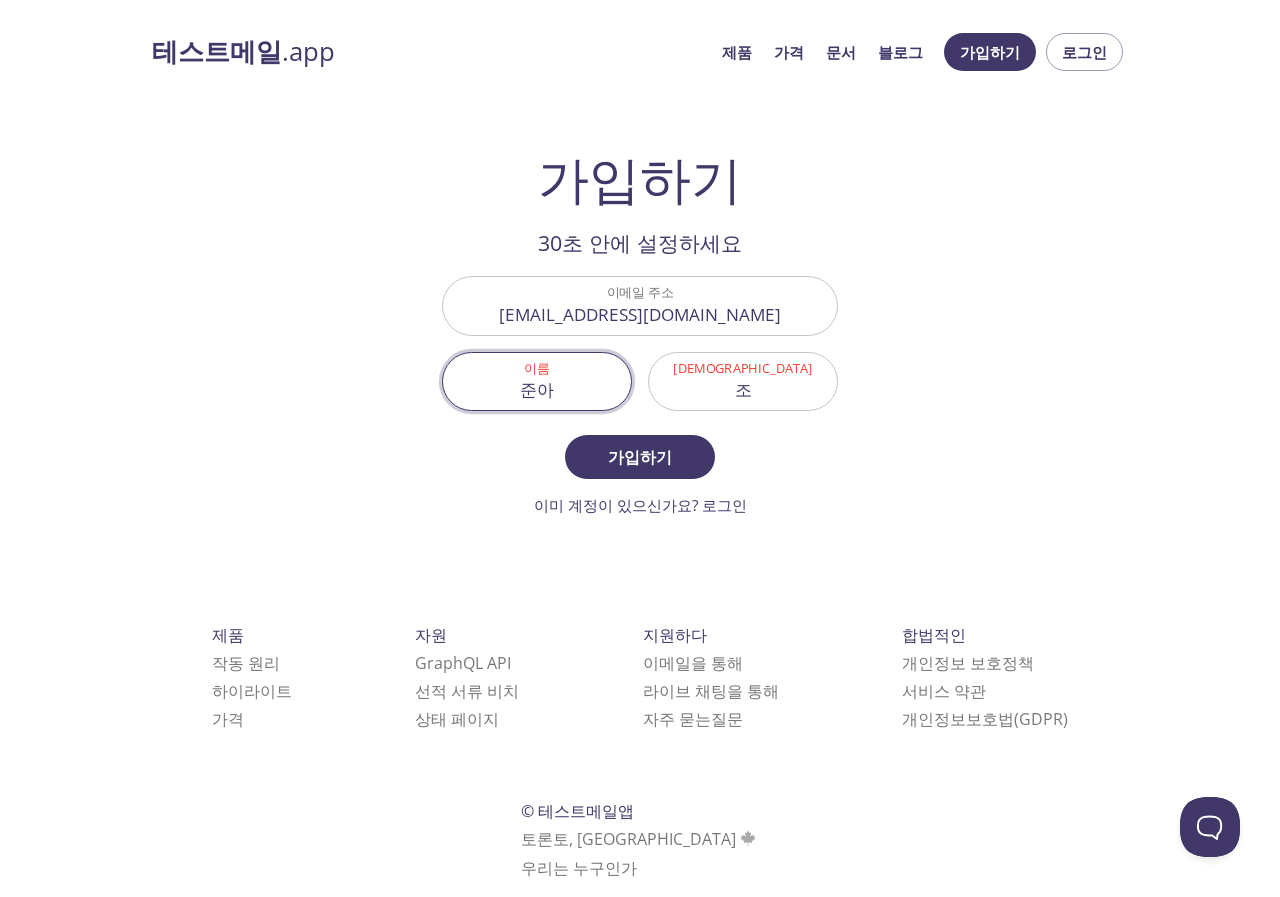 drag, startPoint x: 586, startPoint y: 394, endPoint x: 375, endPoint y: 396, distance: 211.00948 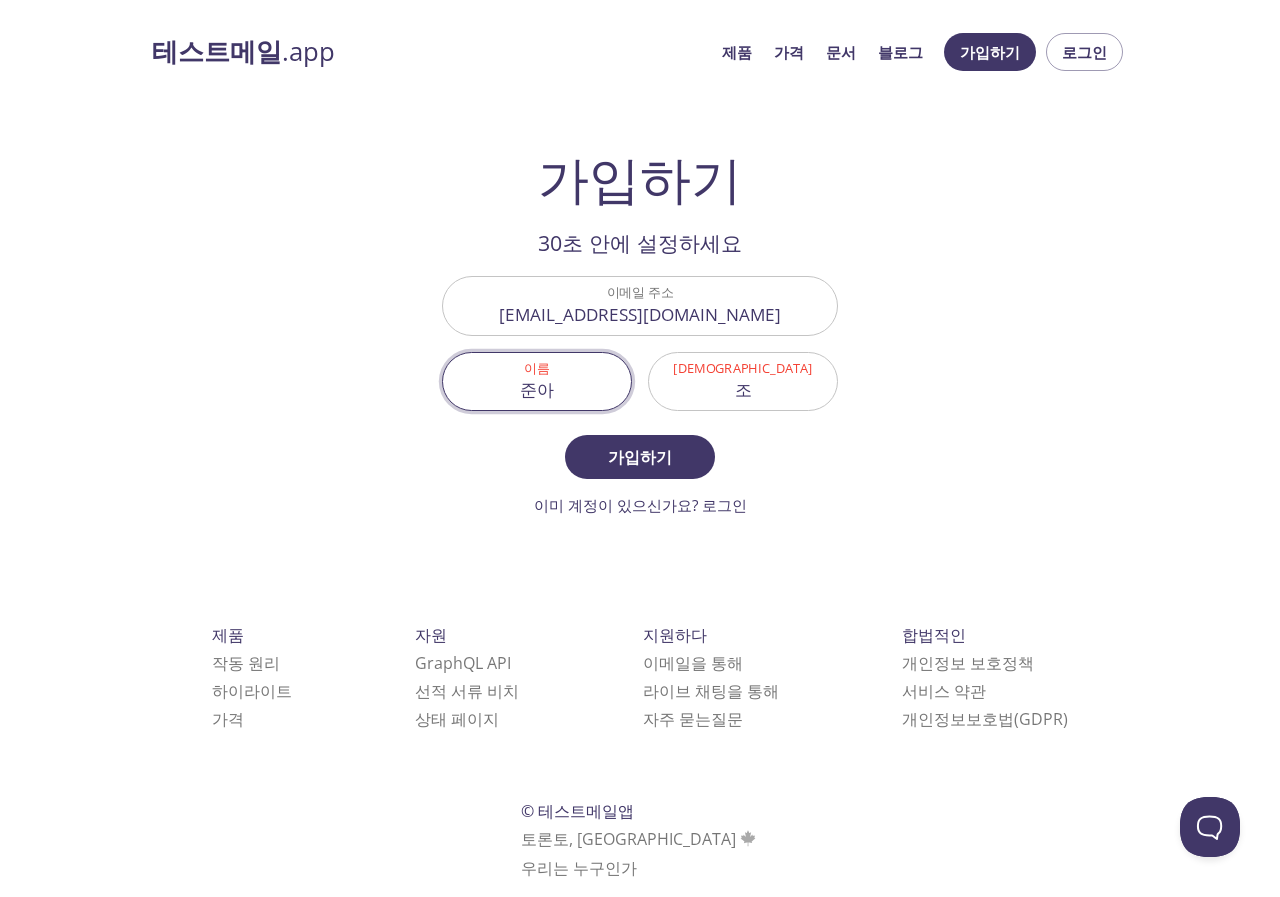 click on "테스트메일  .app 제품 가격 문서 블로그 가입하기 로그인 가입하기 30초 안에 설정하세요 이메일 주소 juna0713@gmail.com 이름 준아 성 조 가입하기 이미 계정이 있으신가요? 로그인 이메일 받은편지함을 확인하세요 이메일 인증 코드 확인하다 아무것도 받지 못하셨나요? 이메일을 다시 보내주세요. 제품 작동 원리 하이라이트 가격 자원 GraphQL API 선적 서류 비치 상태 페이지 지원하다 이메일을 통해 라이브 채팅을 통해 자주 묻는  질문 합법적인 개인정보 보호정책 서비스 약관 개인정보보호법(GDPR) © 테스트메일앱 토론토, 캐나다 우리는 누구인가" at bounding box center (640, 479) 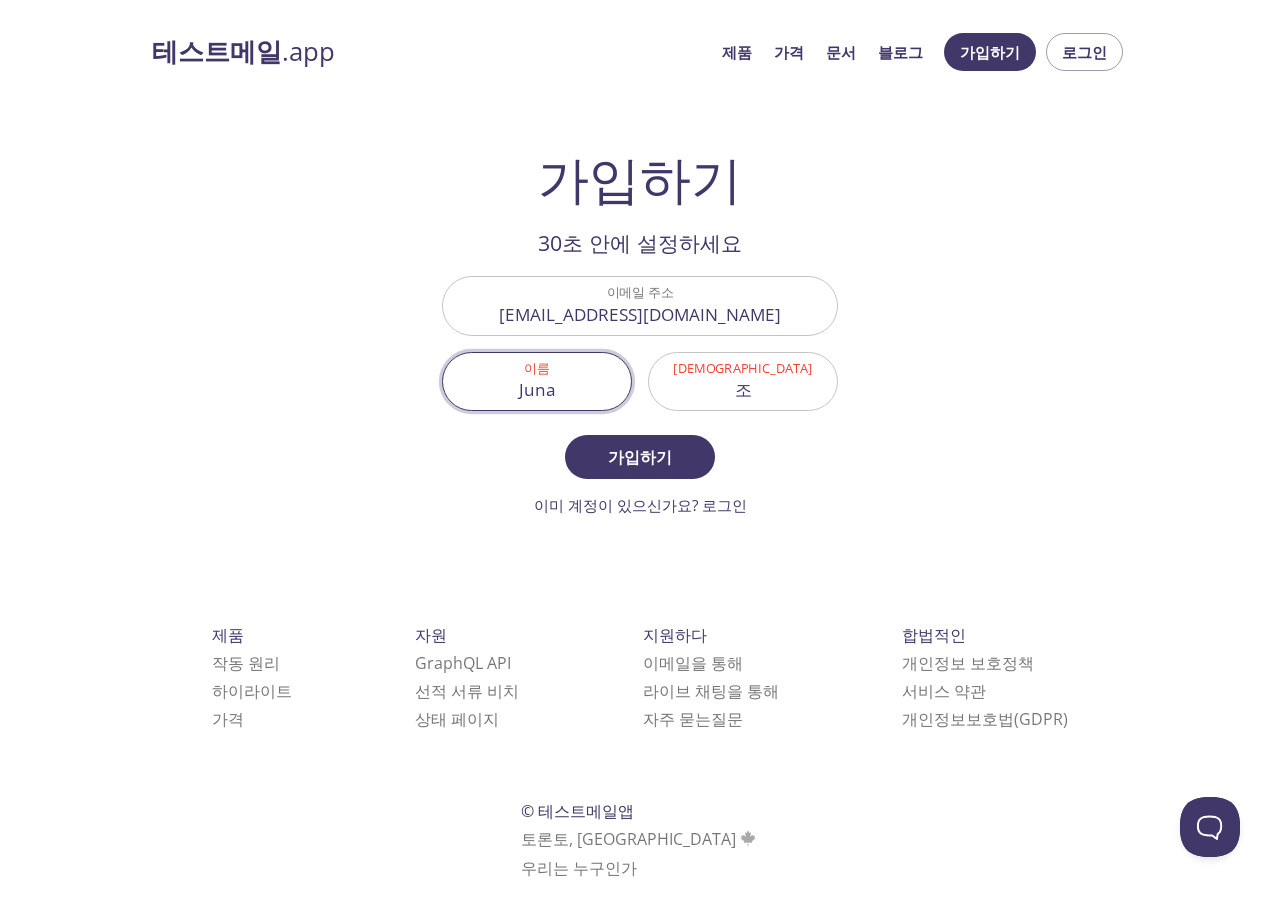 type on "Juna" 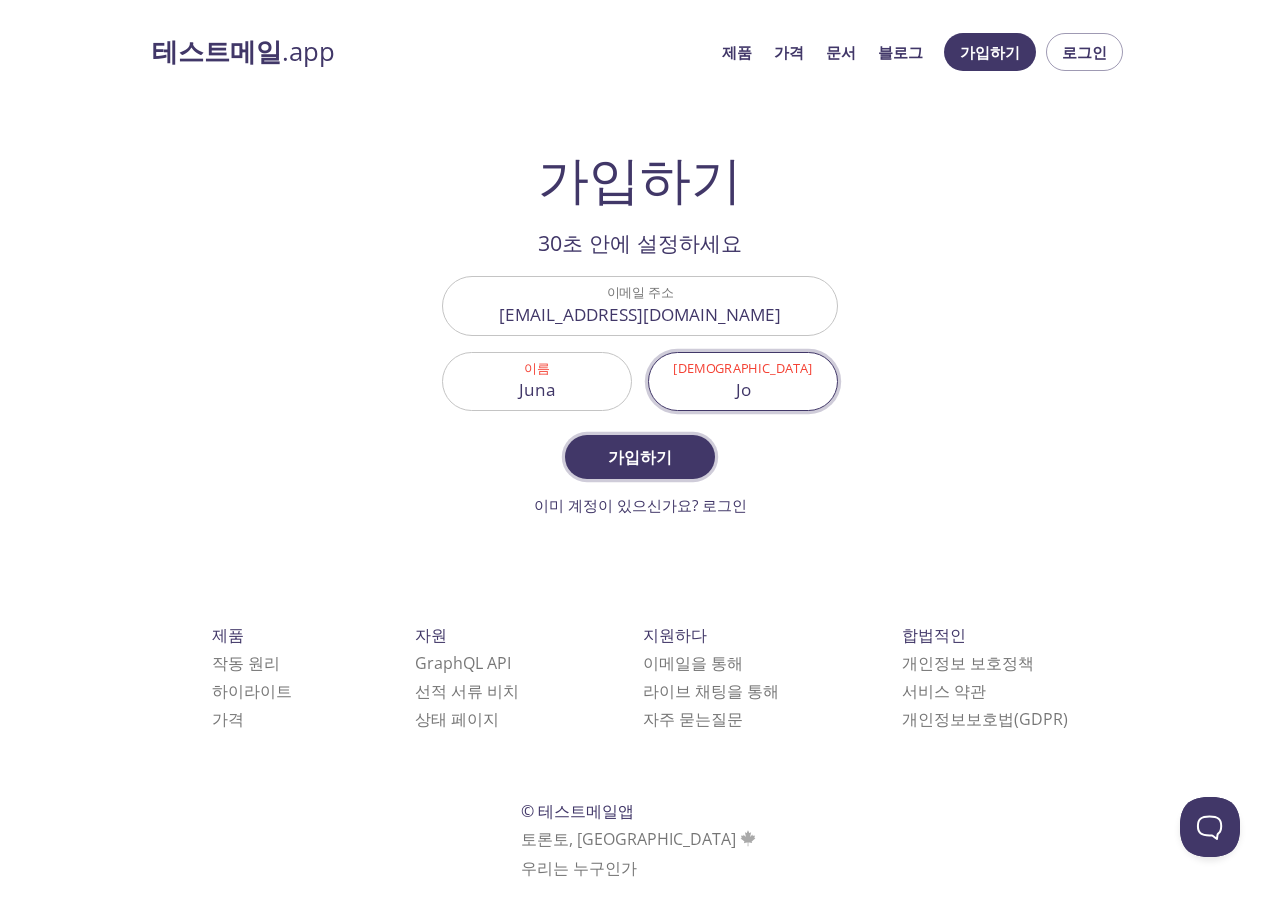 type on "Jo" 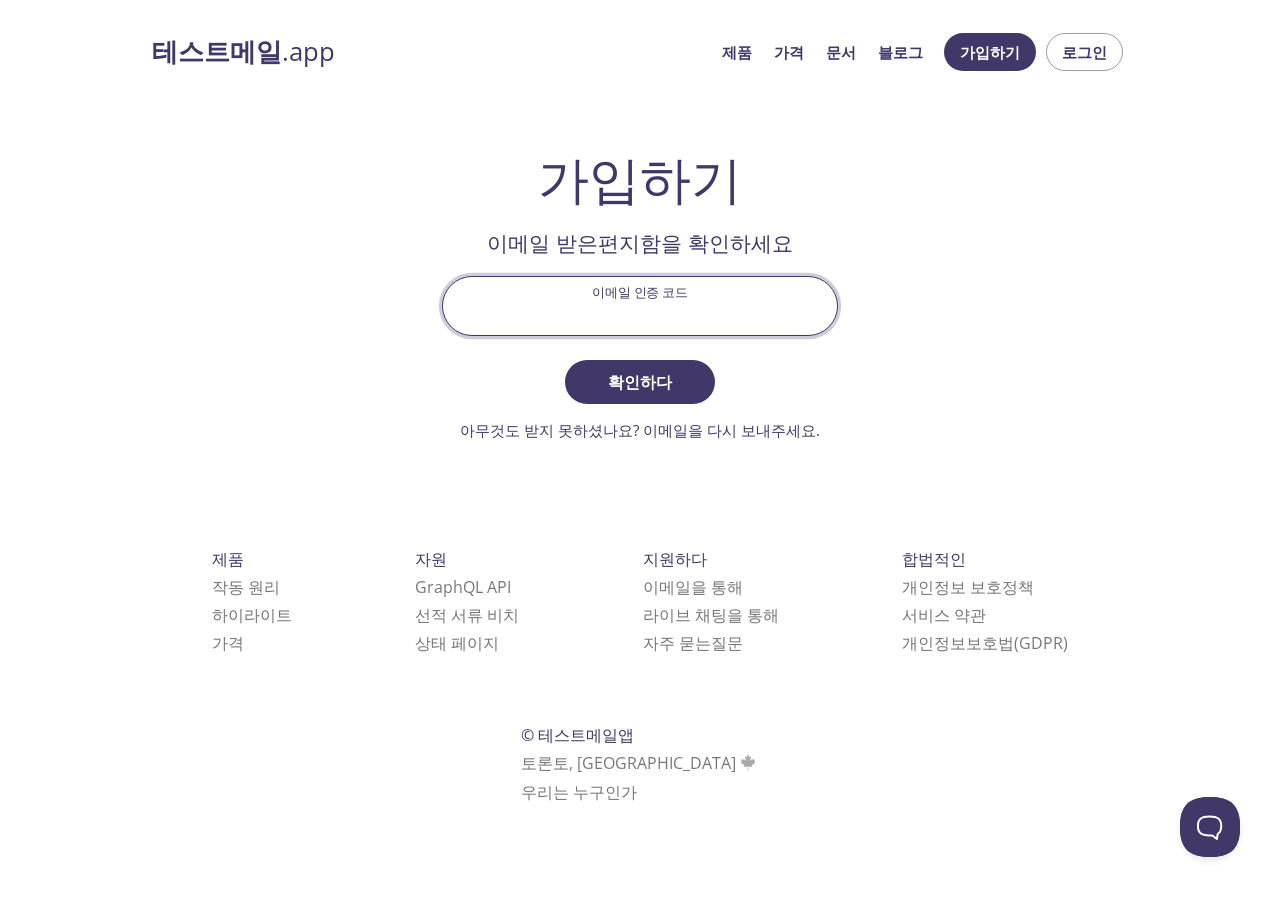 click on "이메일 인증 코드" at bounding box center [640, 305] 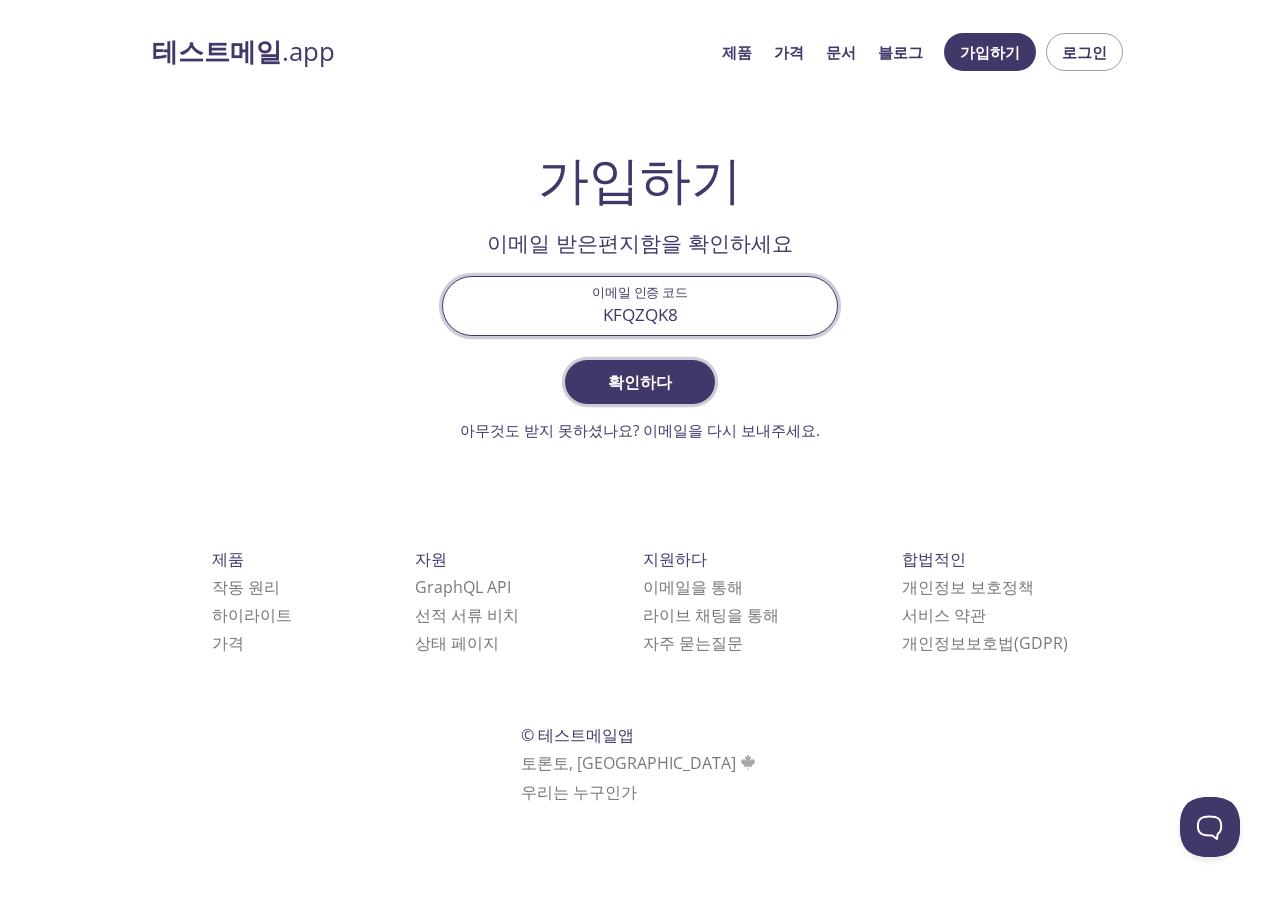 type on "KFQZQK8" 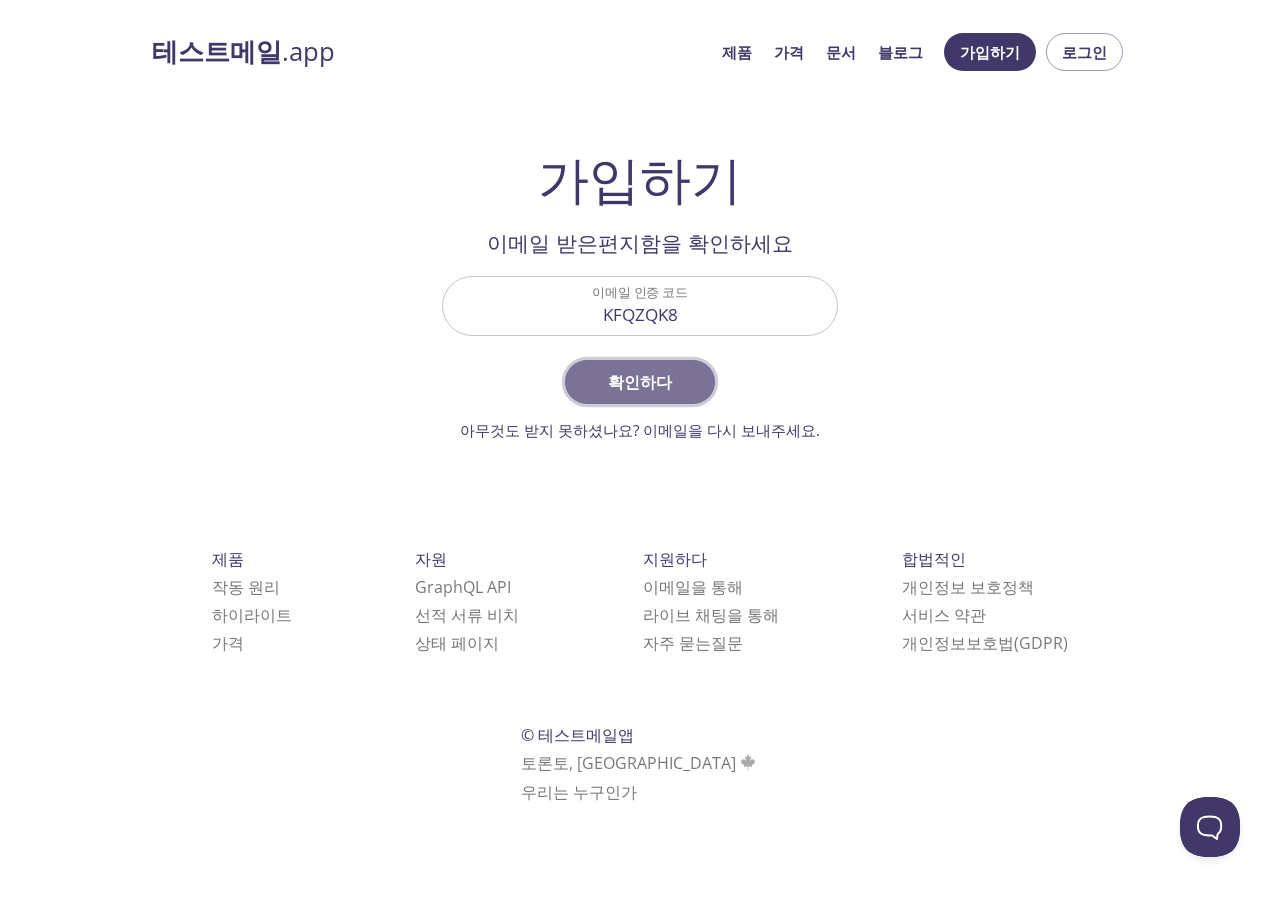 click on "확인하다" at bounding box center (640, 382) 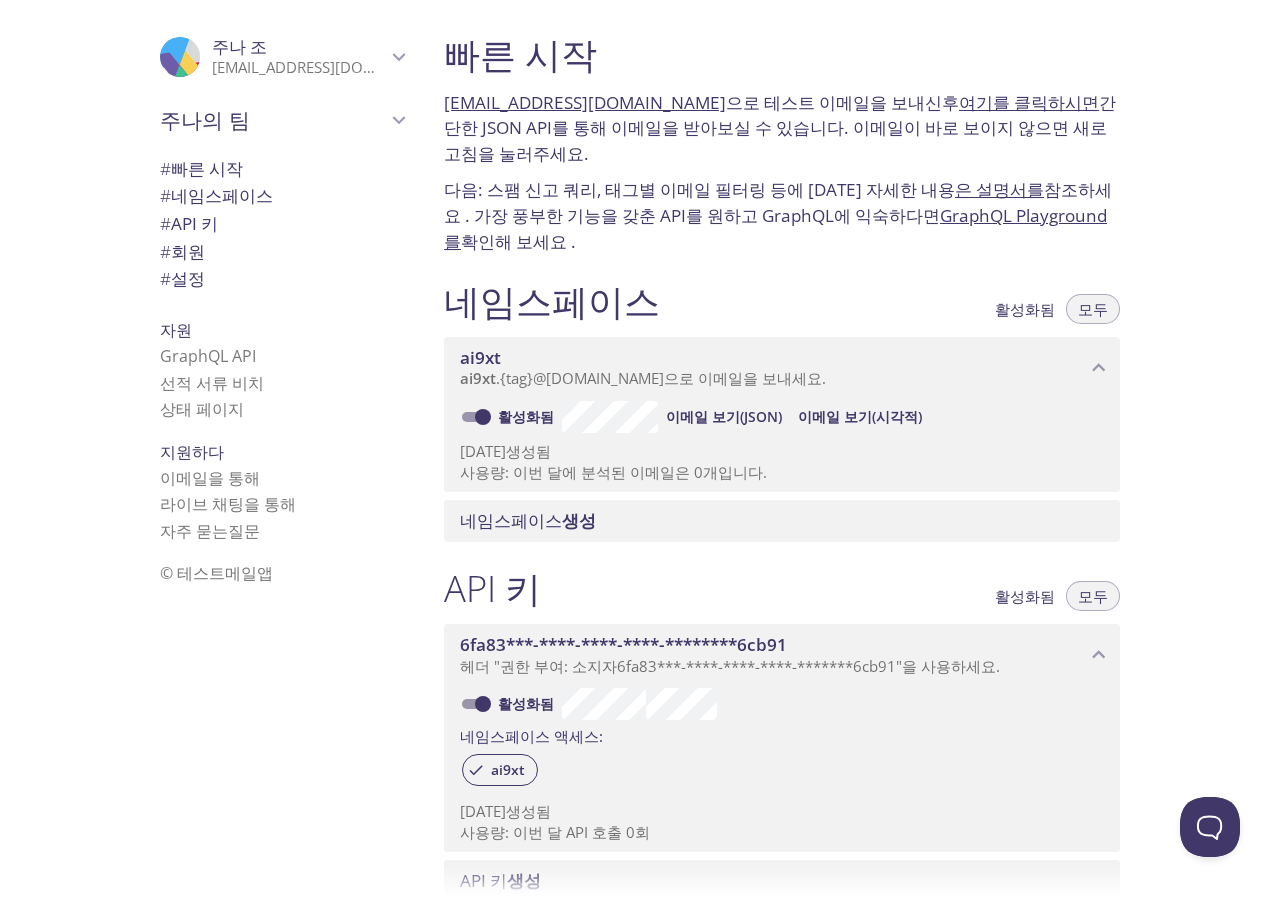 click on "#  회원" at bounding box center [282, 252] 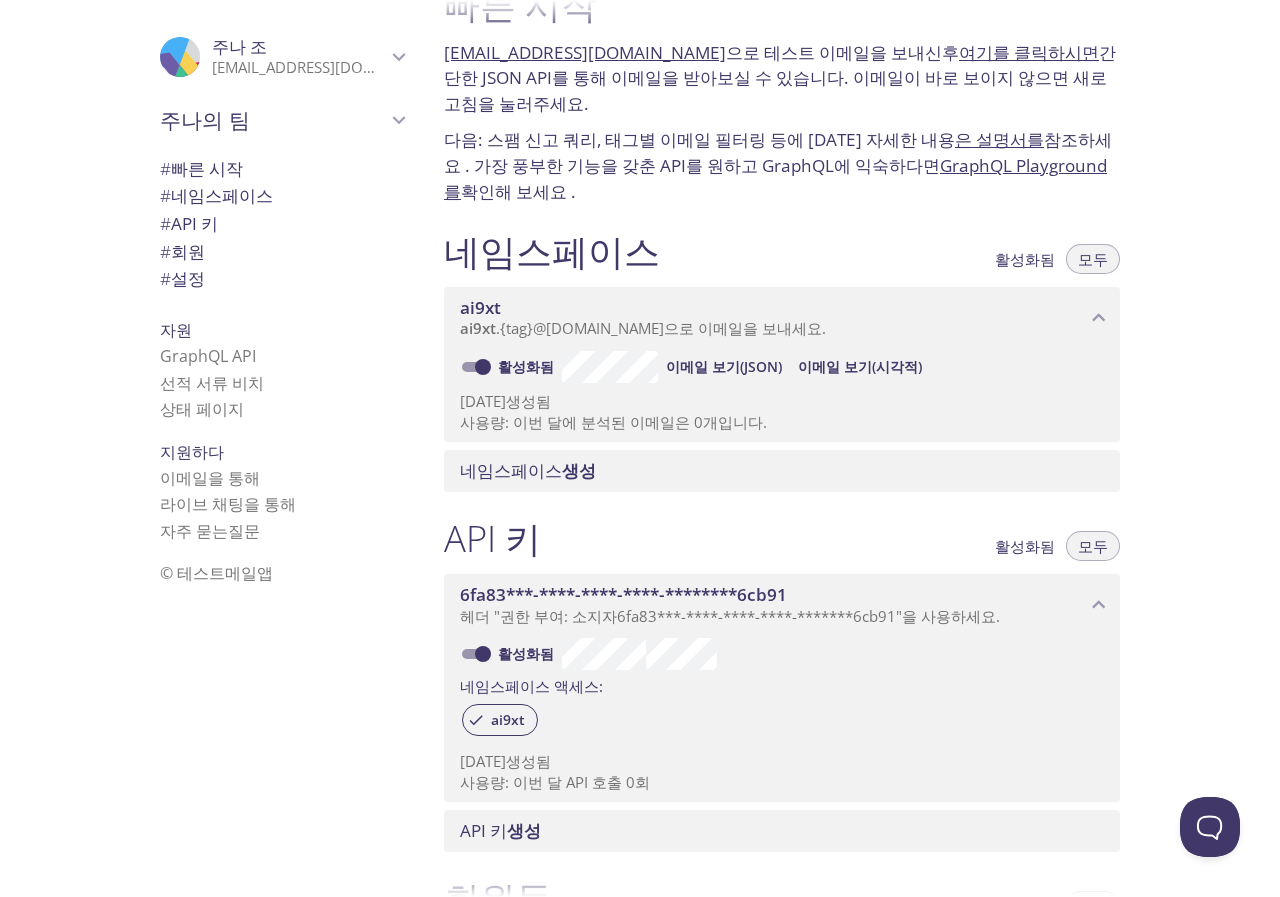 scroll, scrollTop: 0, scrollLeft: 0, axis: both 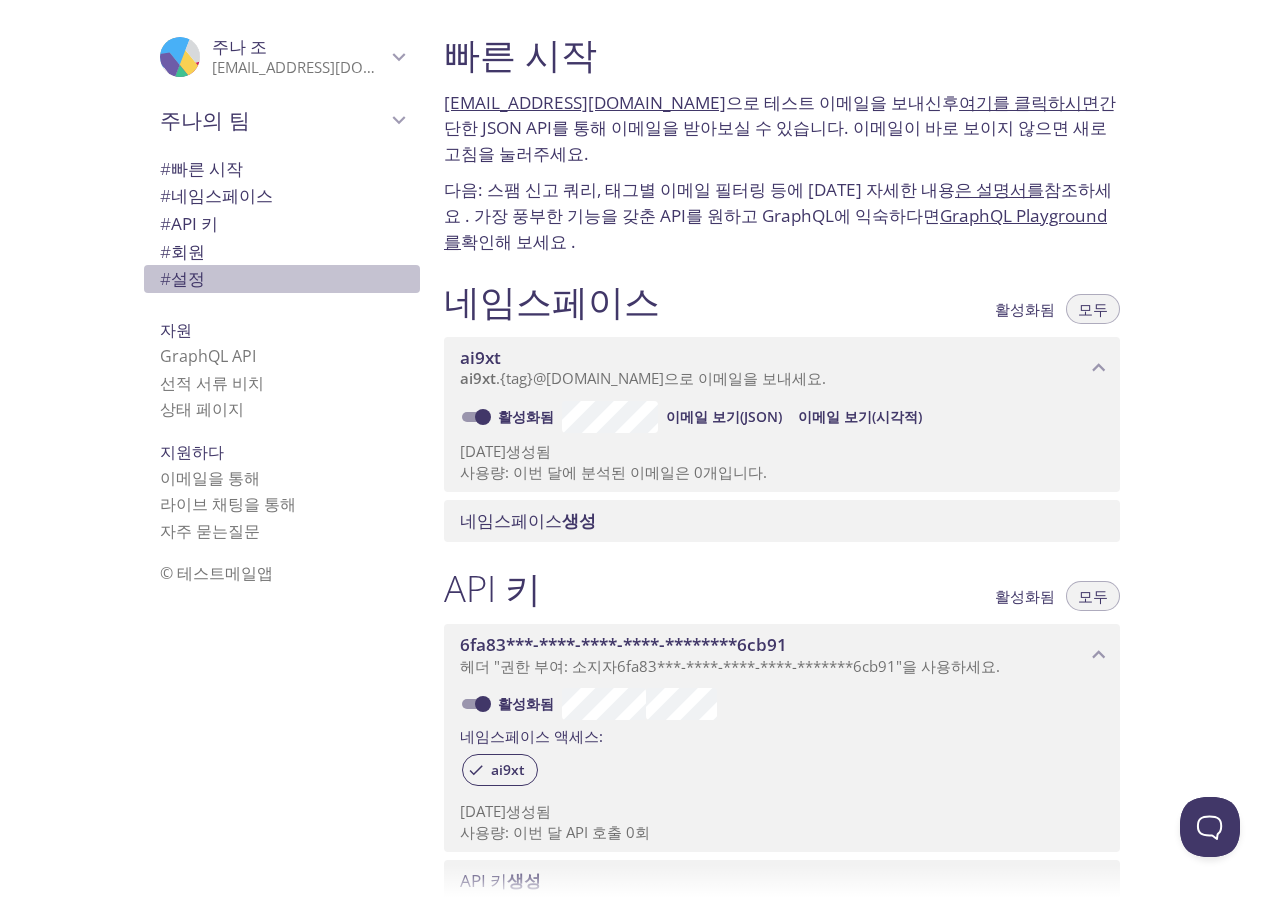 click on "#  설정" at bounding box center [282, 279] 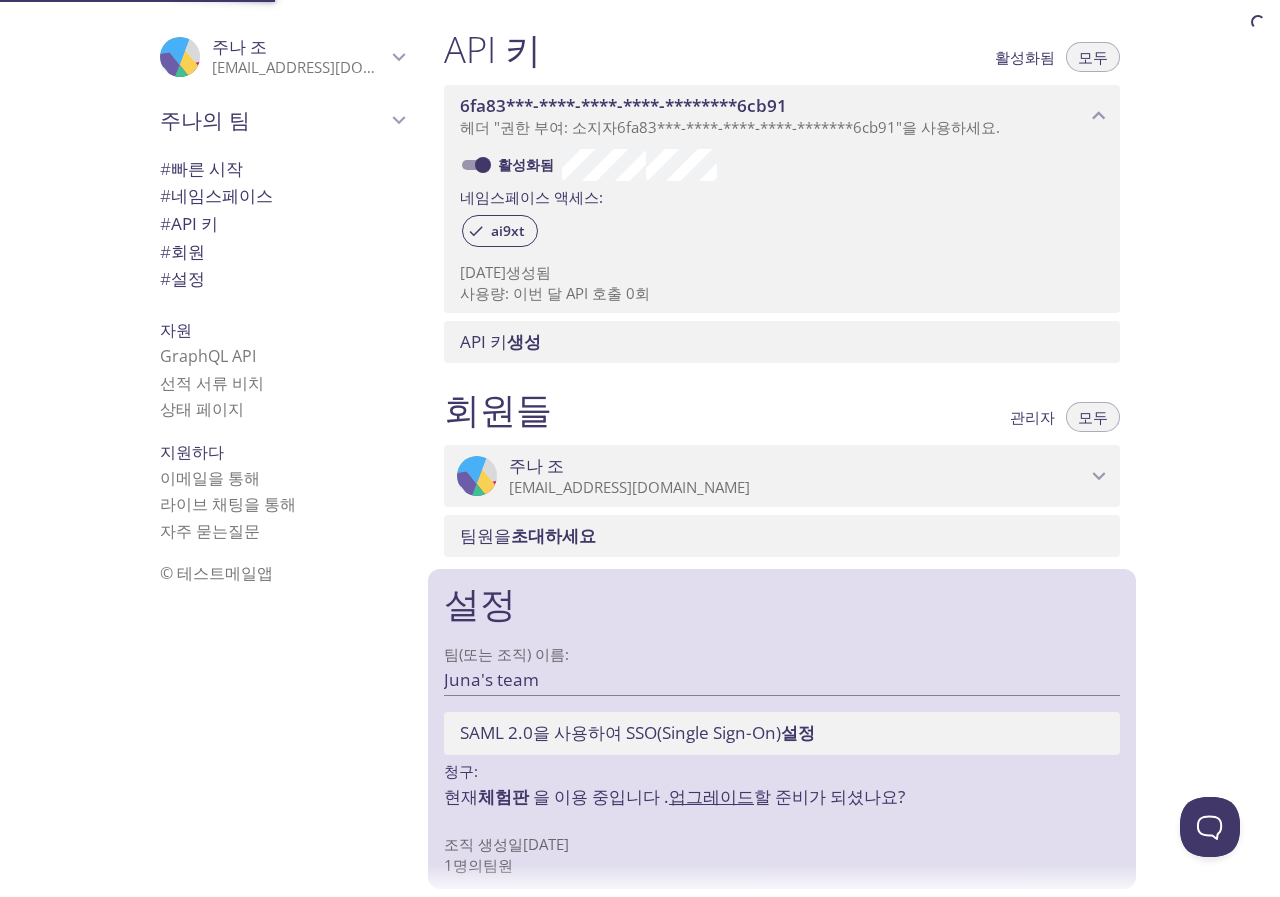 scroll, scrollTop: 551, scrollLeft: 0, axis: vertical 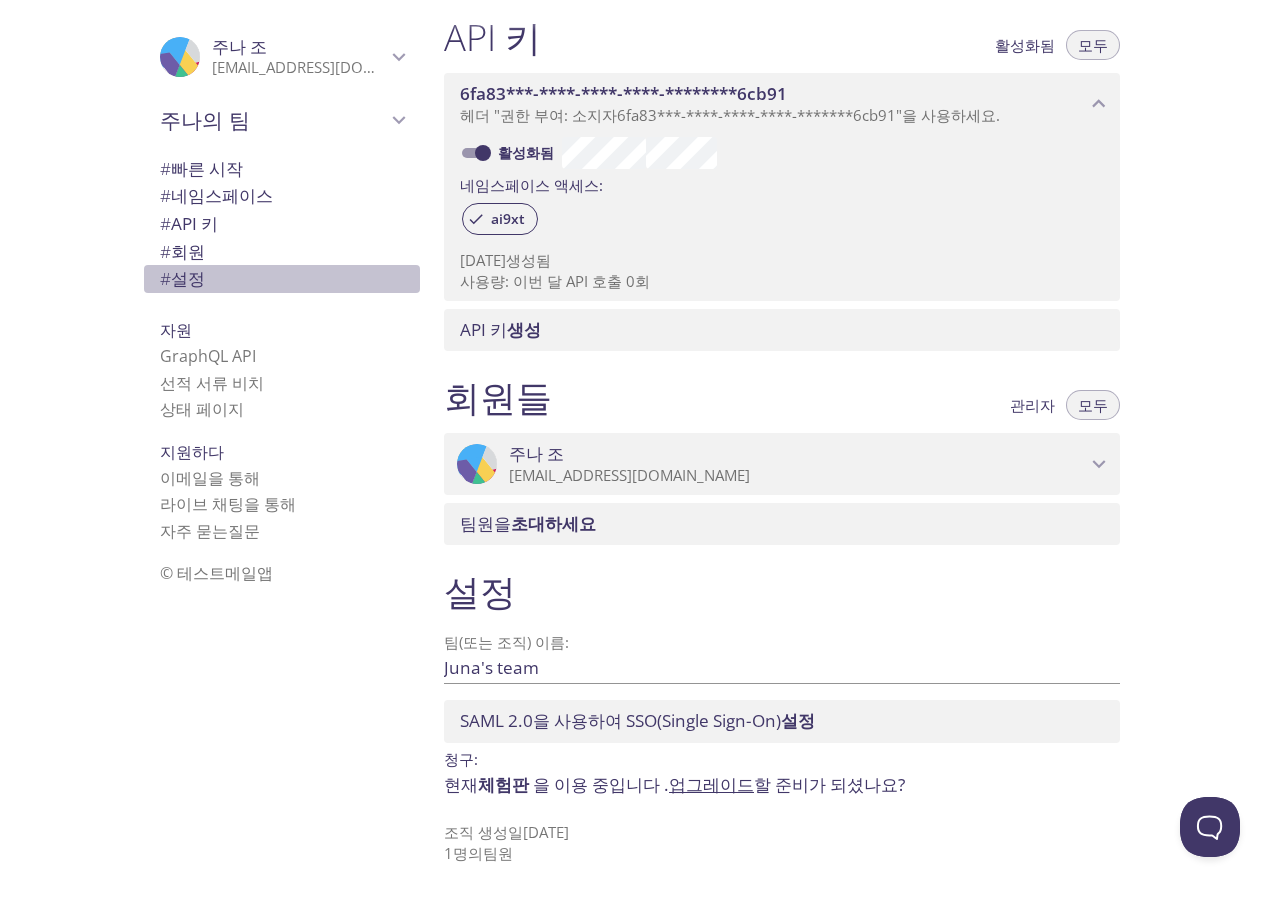 click on "설정" at bounding box center [188, 278] 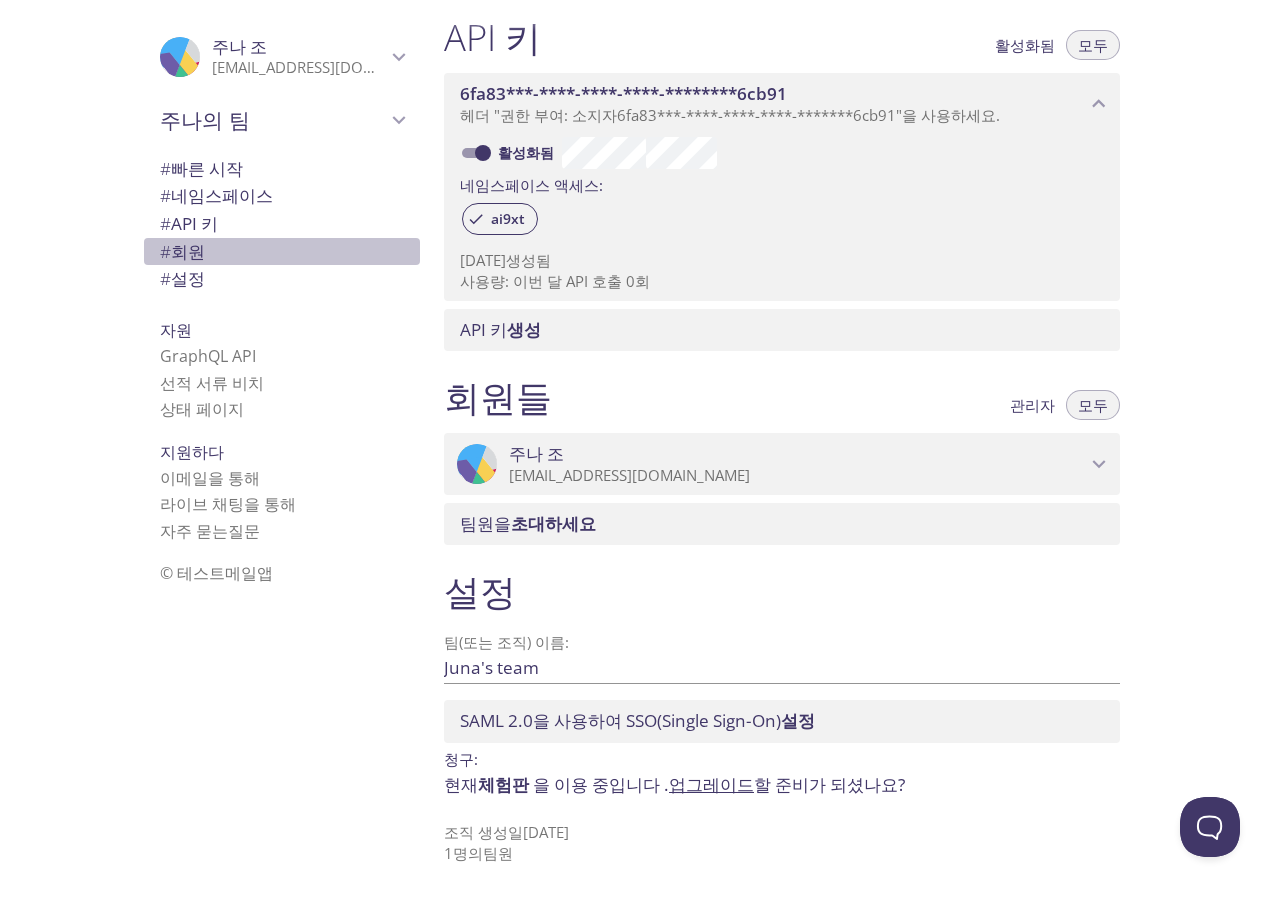 click on "회원" at bounding box center [188, 251] 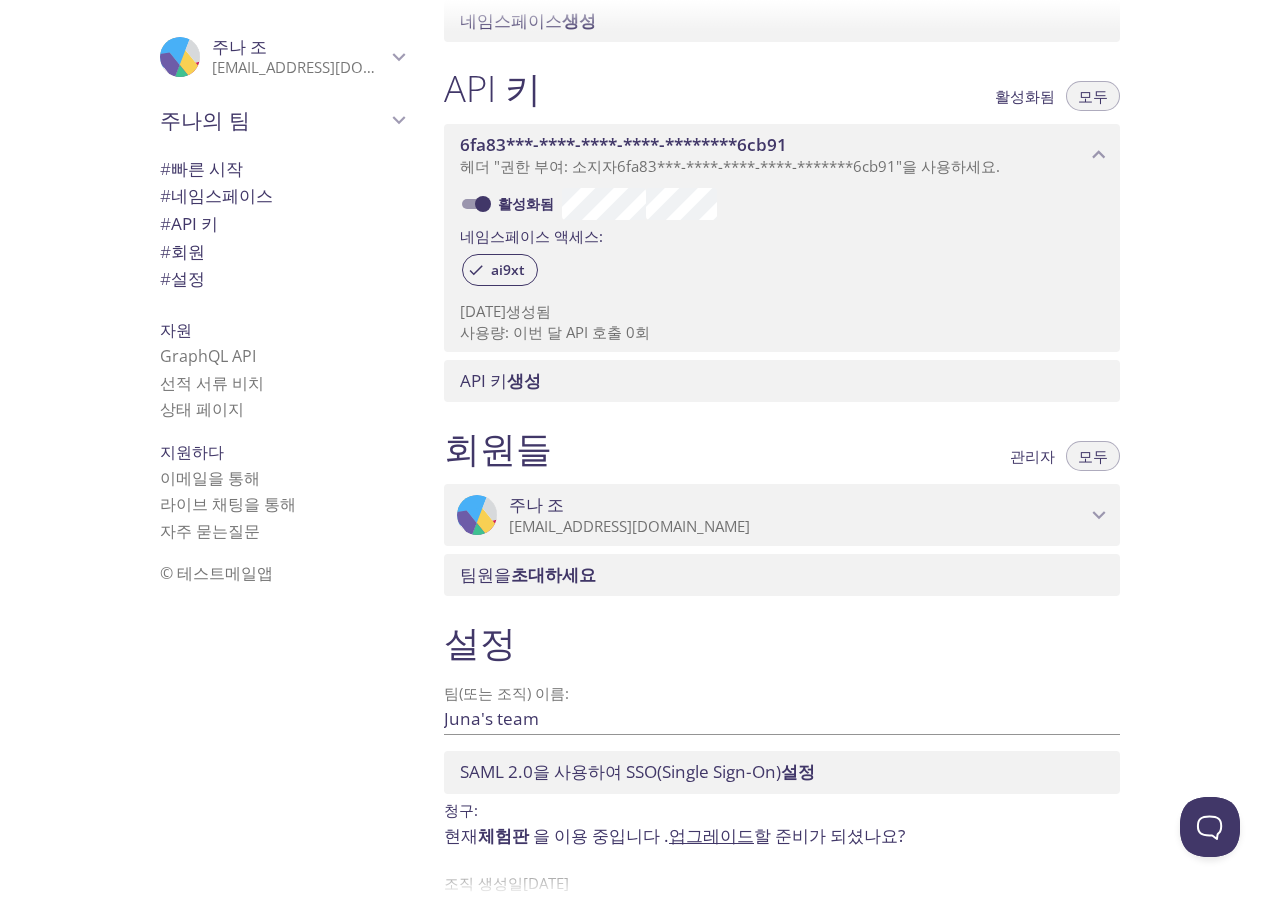 scroll, scrollTop: 551, scrollLeft: 0, axis: vertical 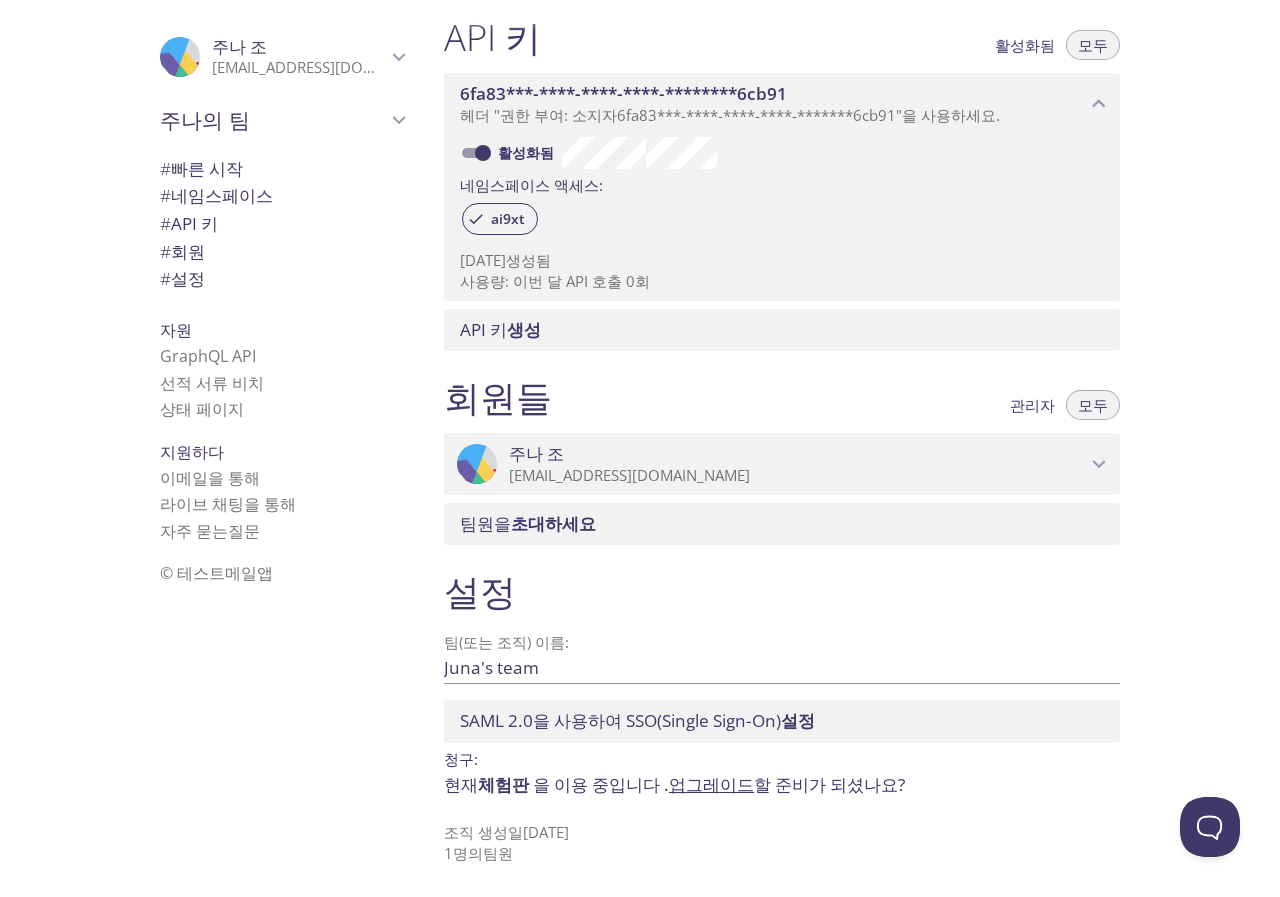 click on "업그레이드" at bounding box center [711, 784] 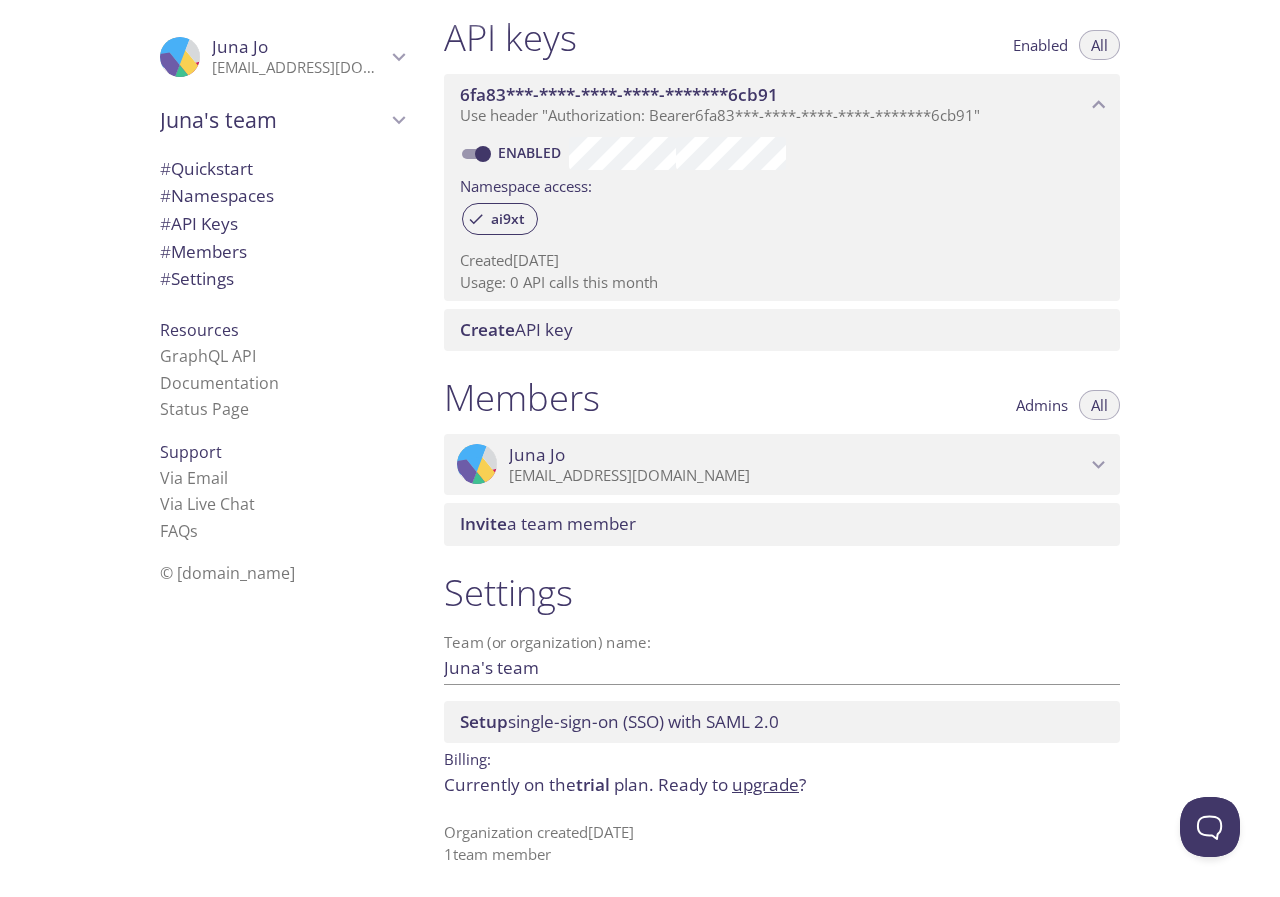 scroll, scrollTop: 551, scrollLeft: 0, axis: vertical 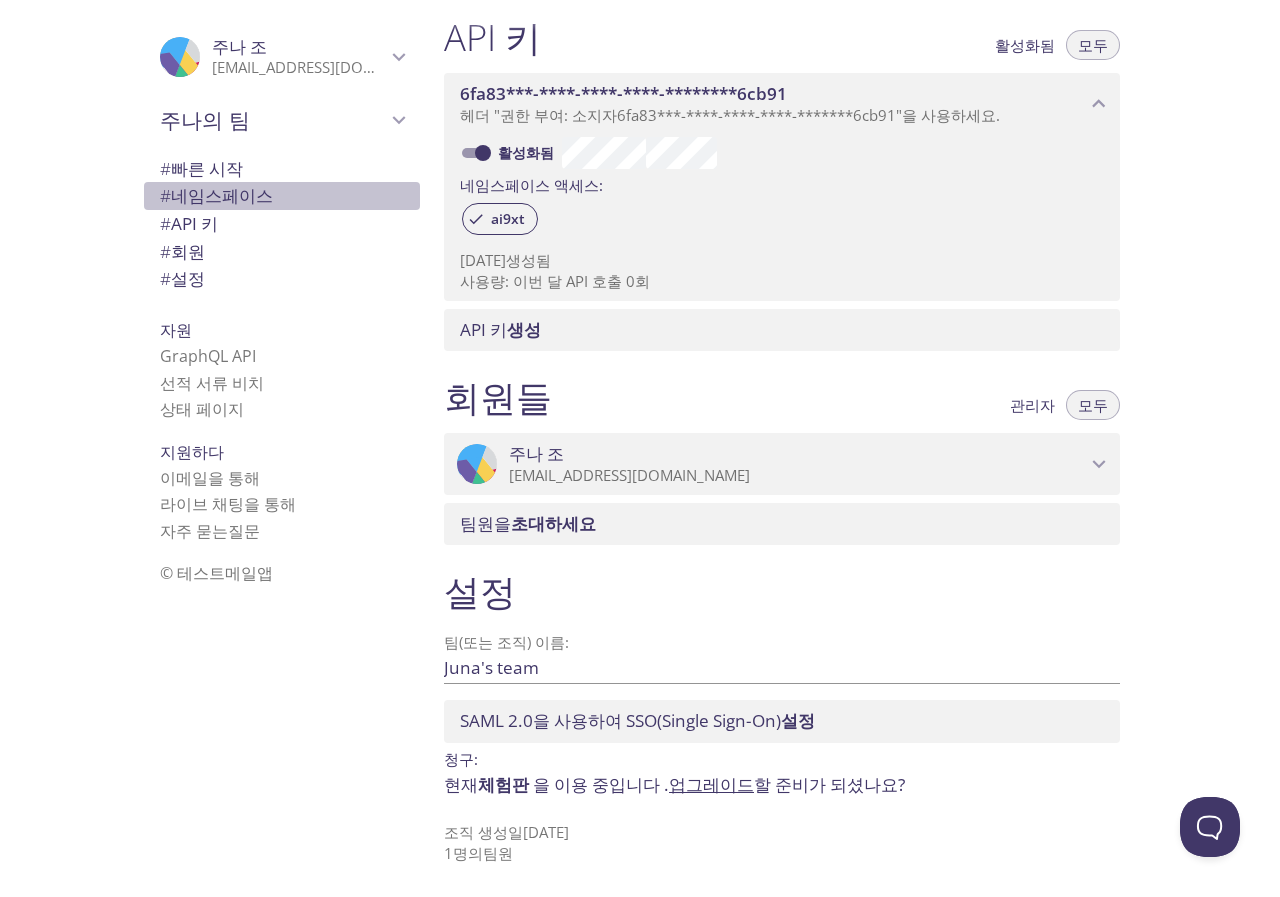 click on "#  네임스페이스" at bounding box center [282, 196] 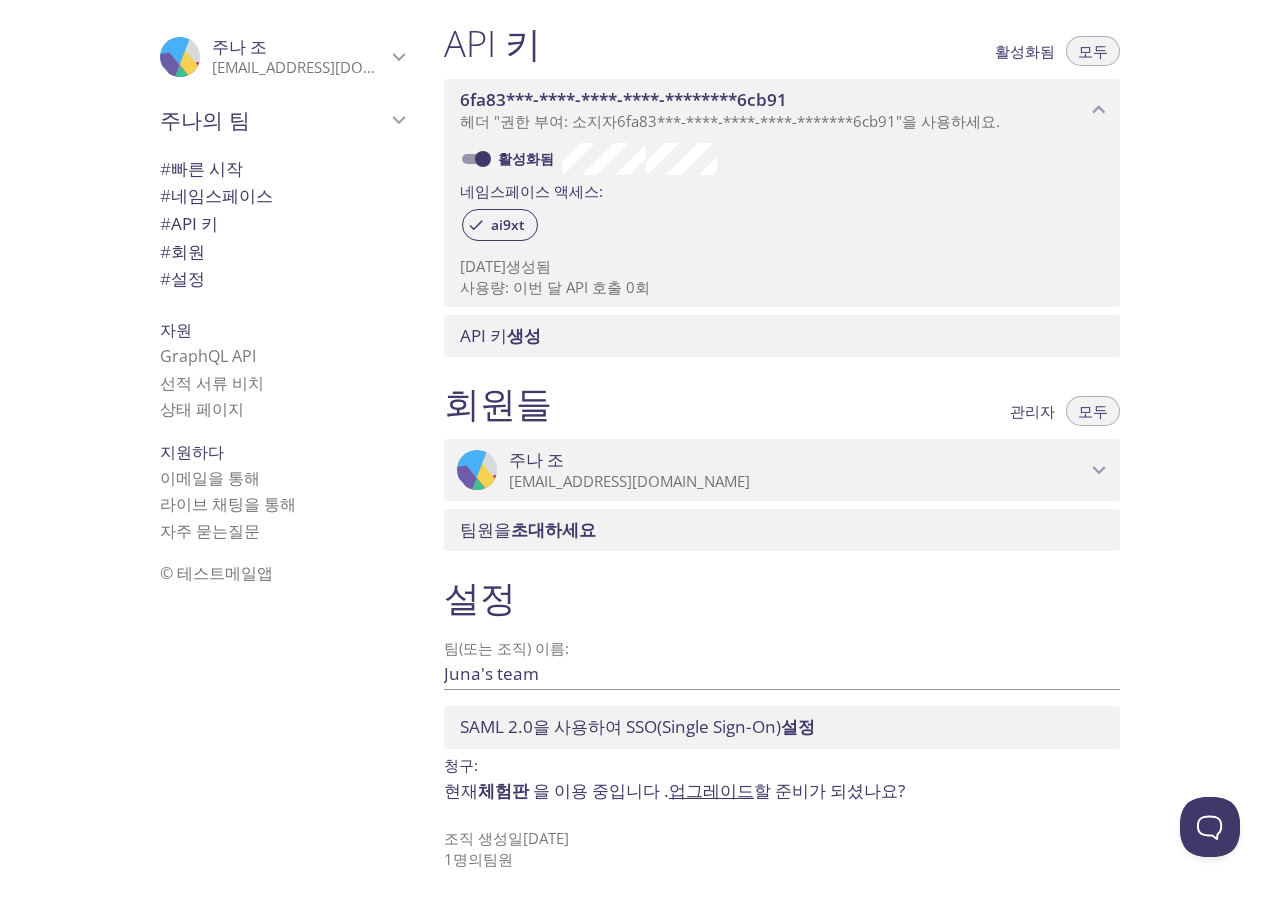 scroll, scrollTop: 551, scrollLeft: 0, axis: vertical 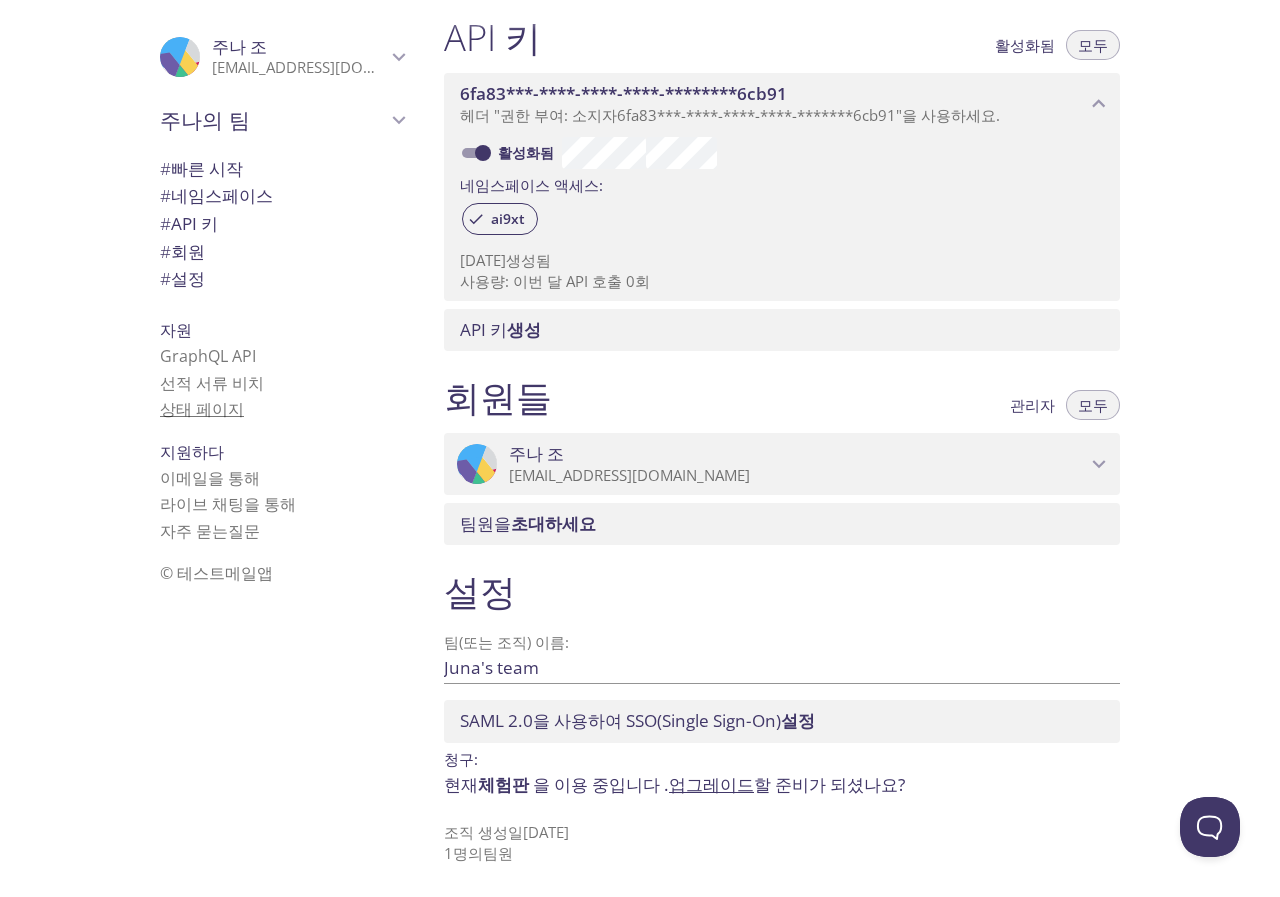click on "상태 페이지" at bounding box center (202, 409) 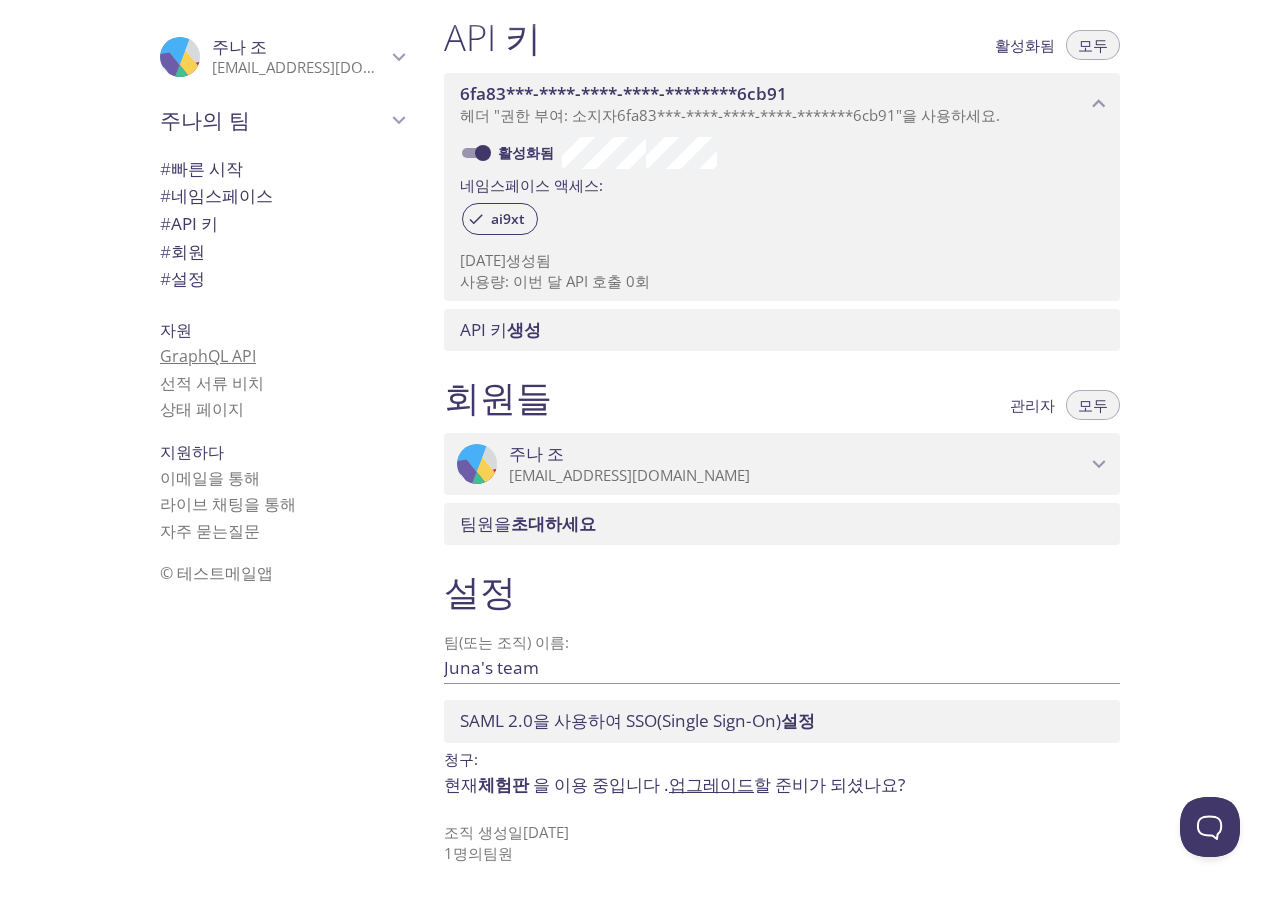 click on "GraphQL API" at bounding box center (208, 356) 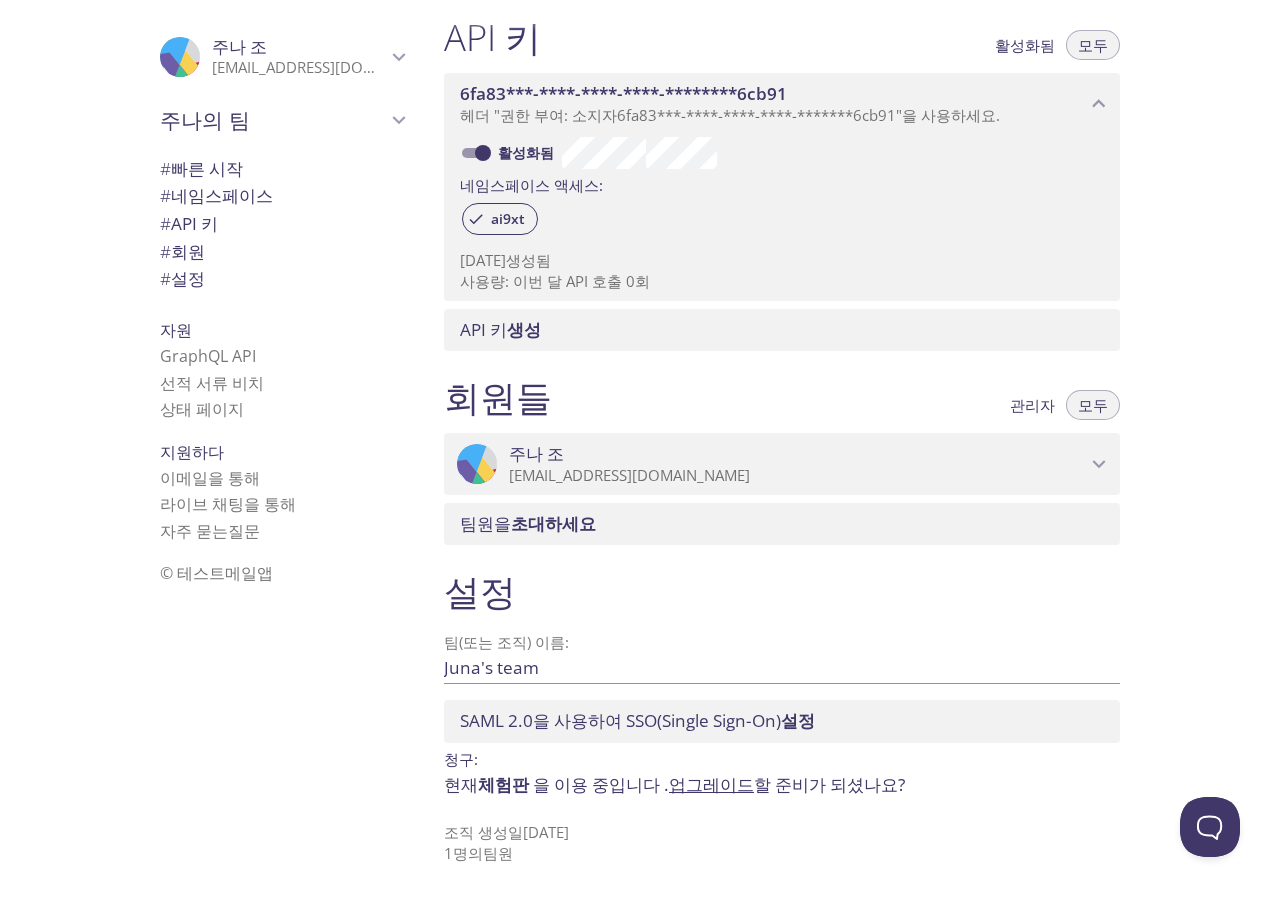 click on "주나의 팀" at bounding box center [282, 120] 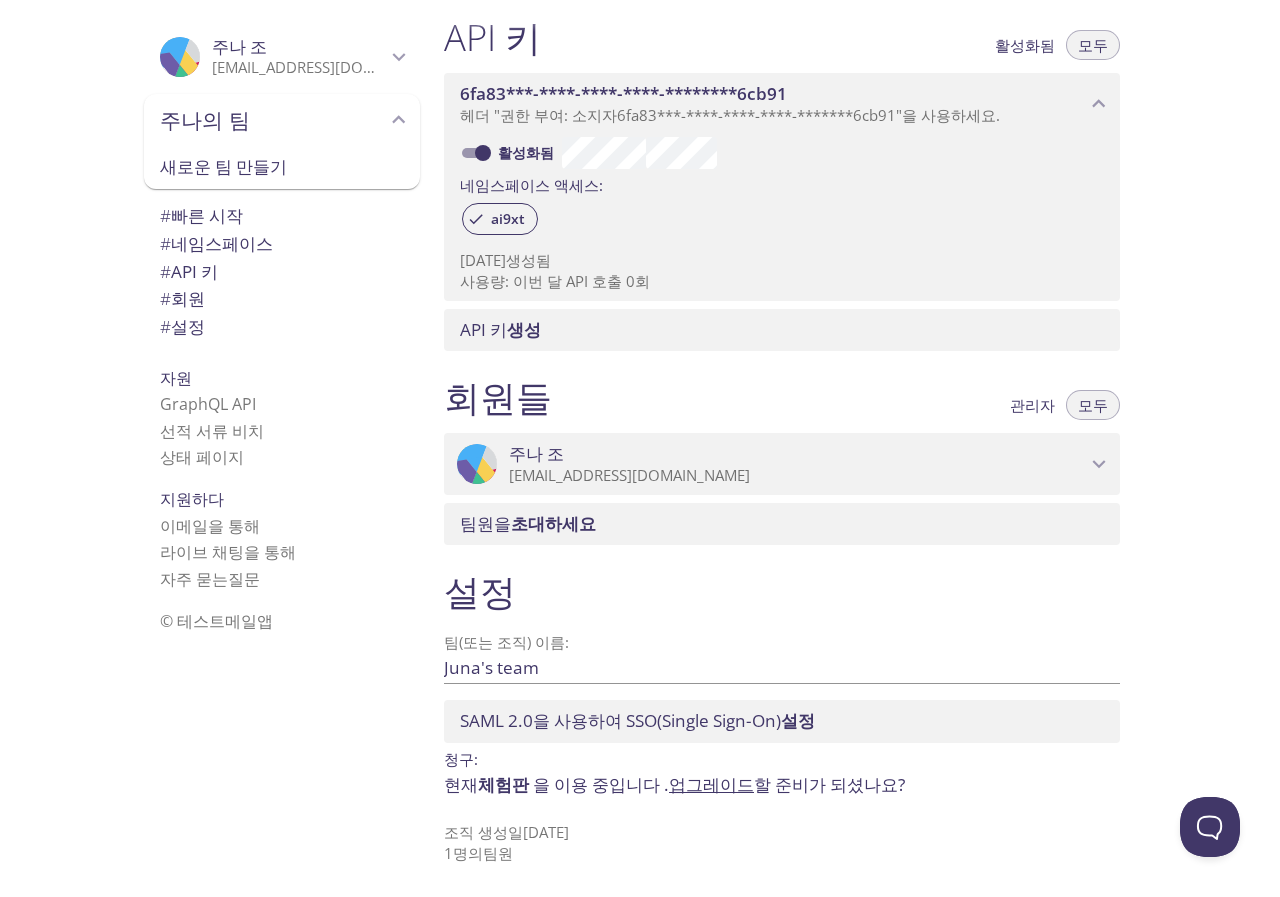 click 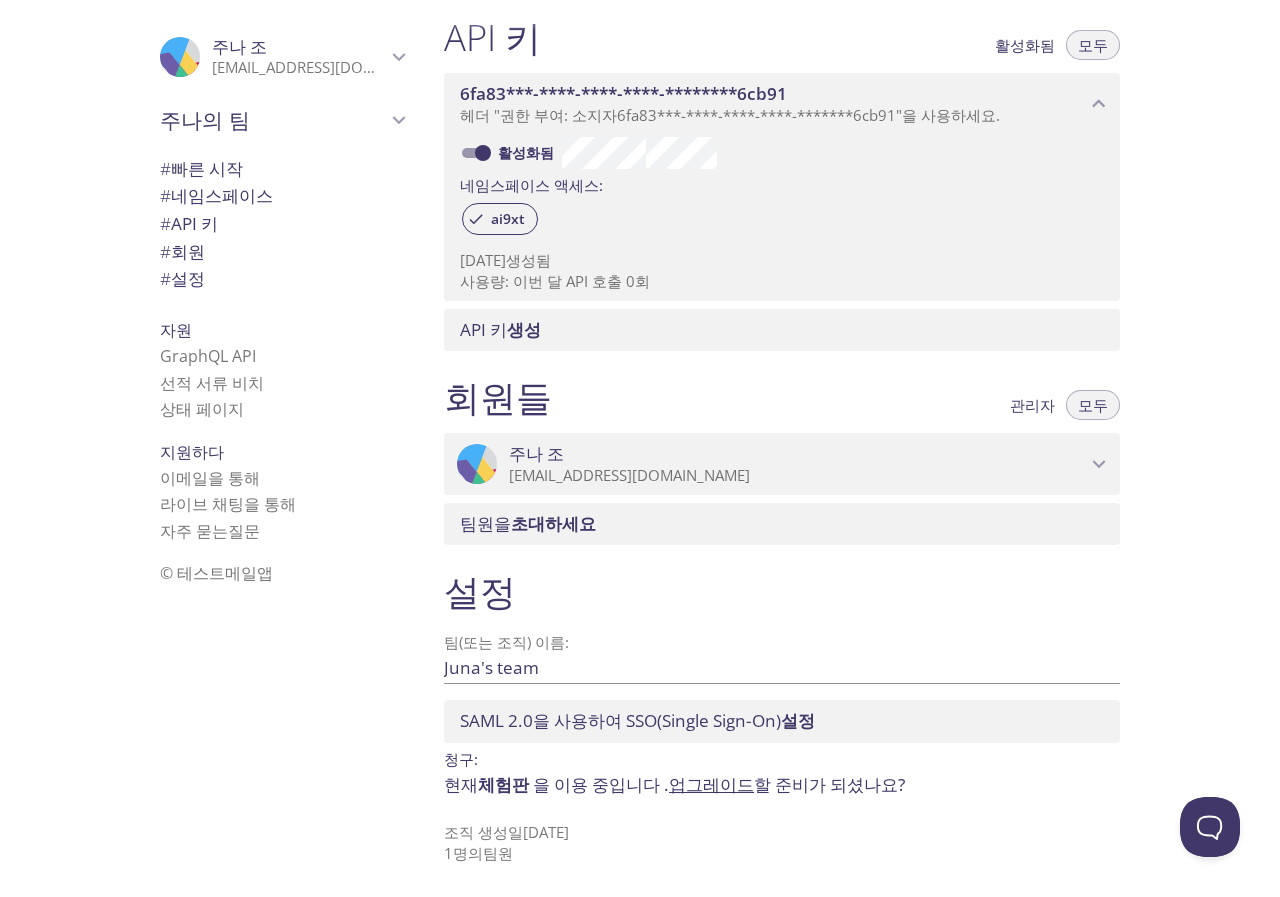 click 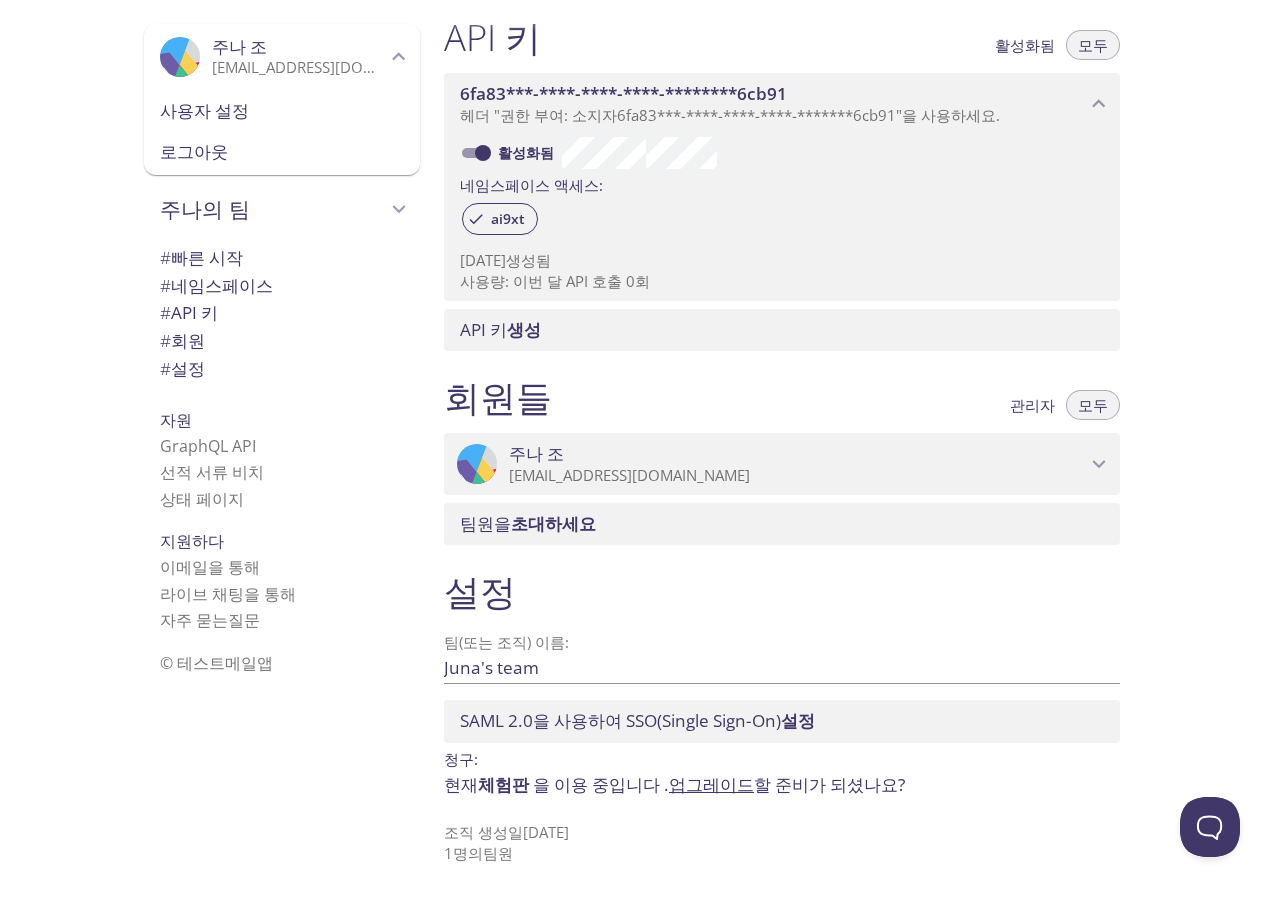click on "사용자 설정" at bounding box center (282, 111) 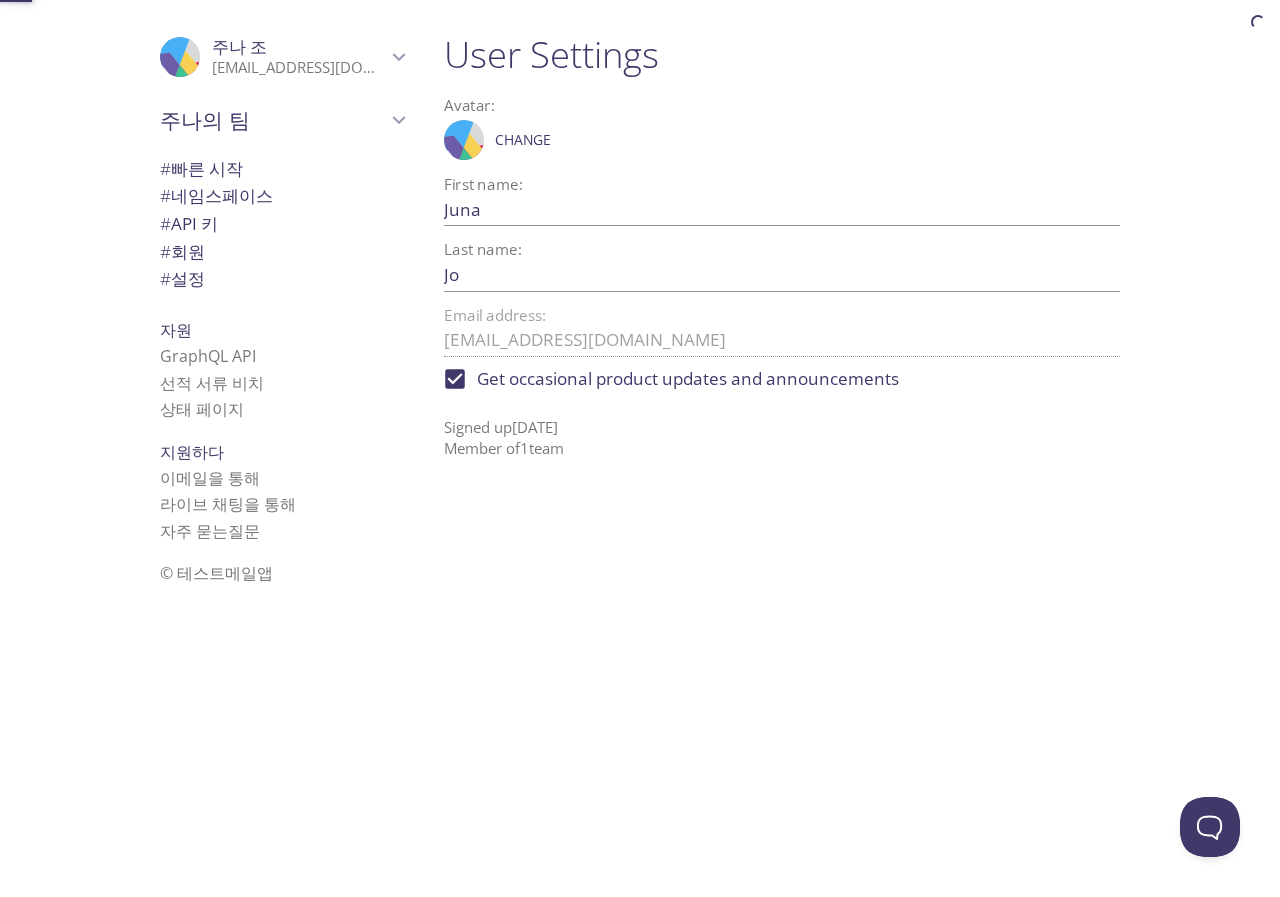 scroll, scrollTop: 0, scrollLeft: 0, axis: both 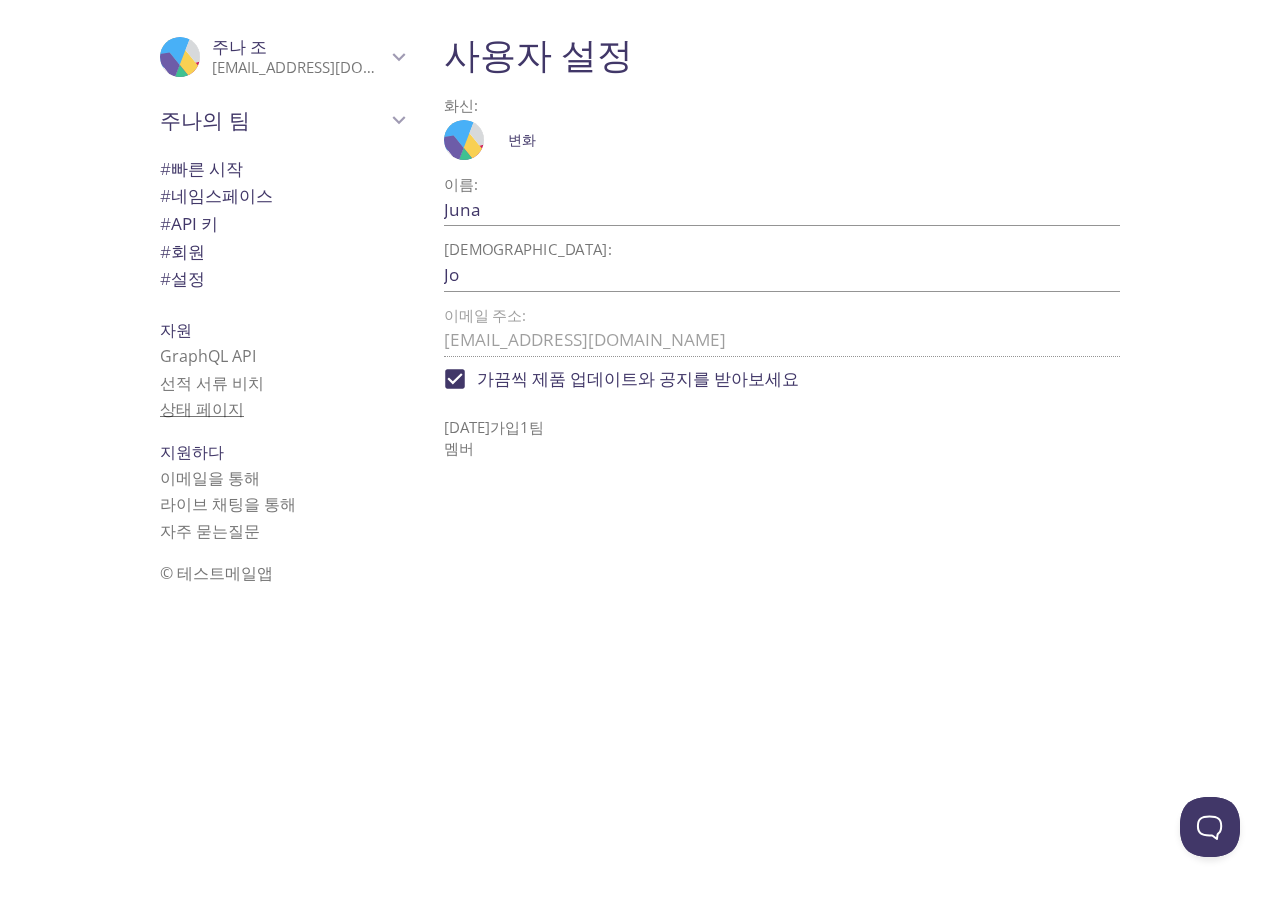 click on "상태 페이지" at bounding box center (202, 409) 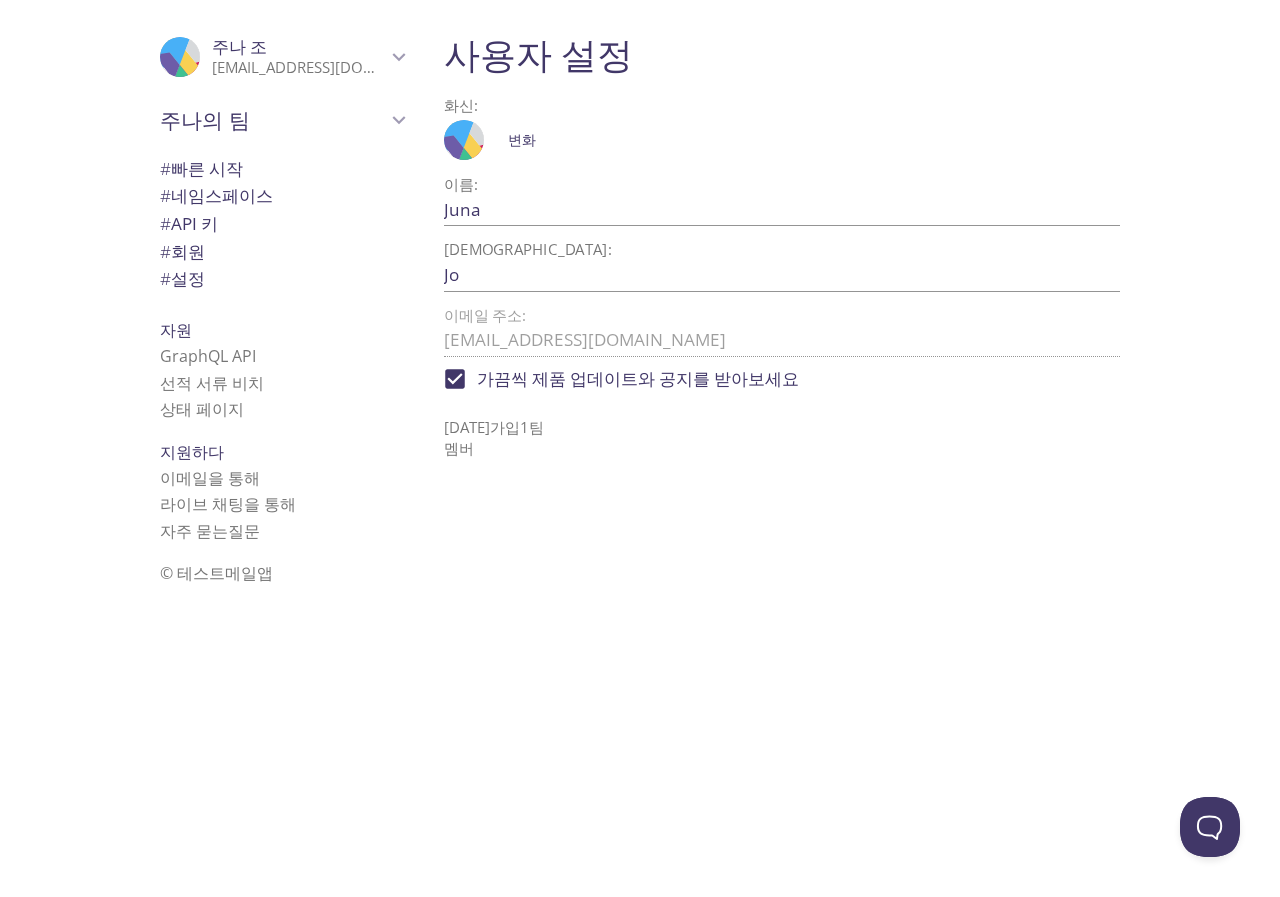 click on "설정" at bounding box center (188, 278) 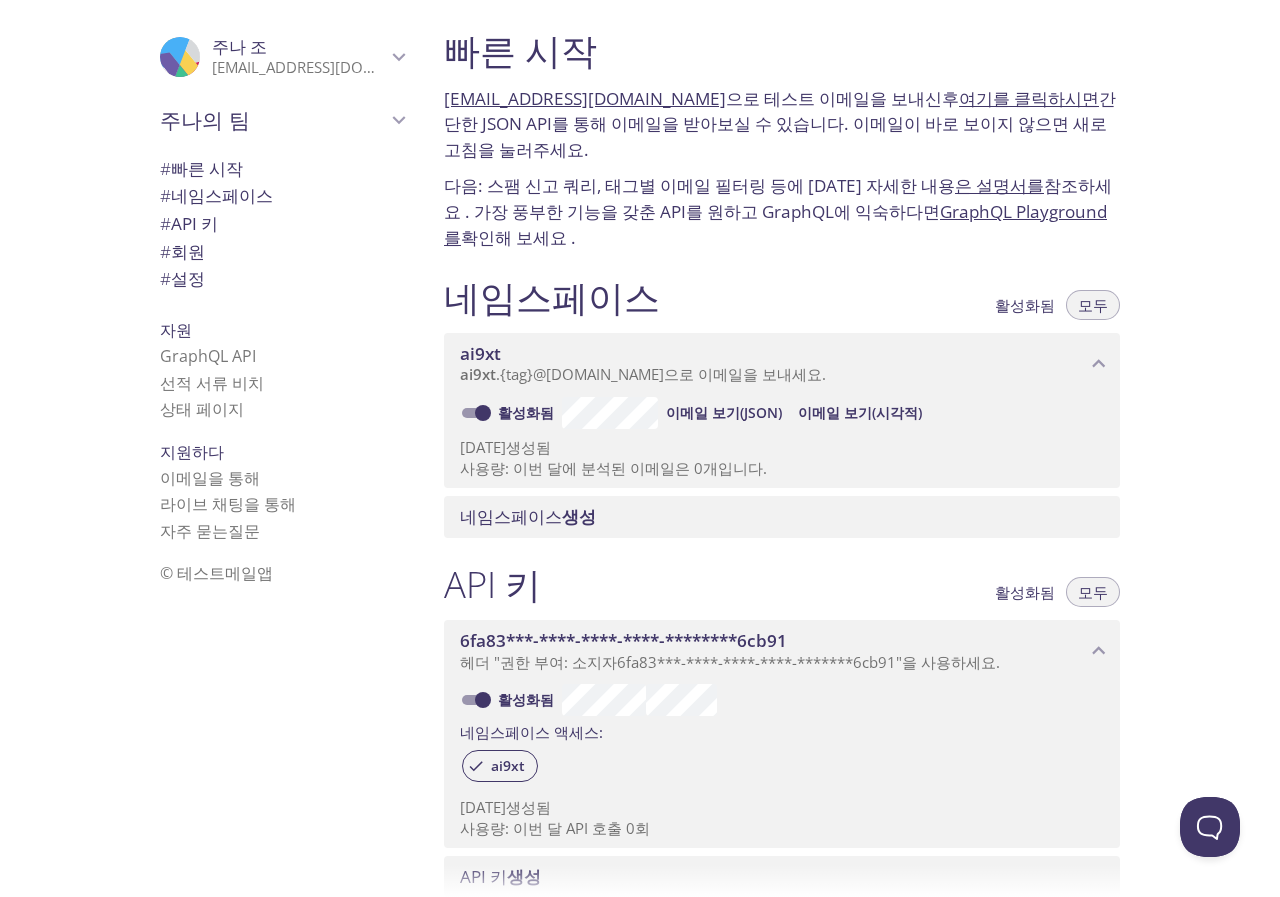 scroll, scrollTop: 0, scrollLeft: 0, axis: both 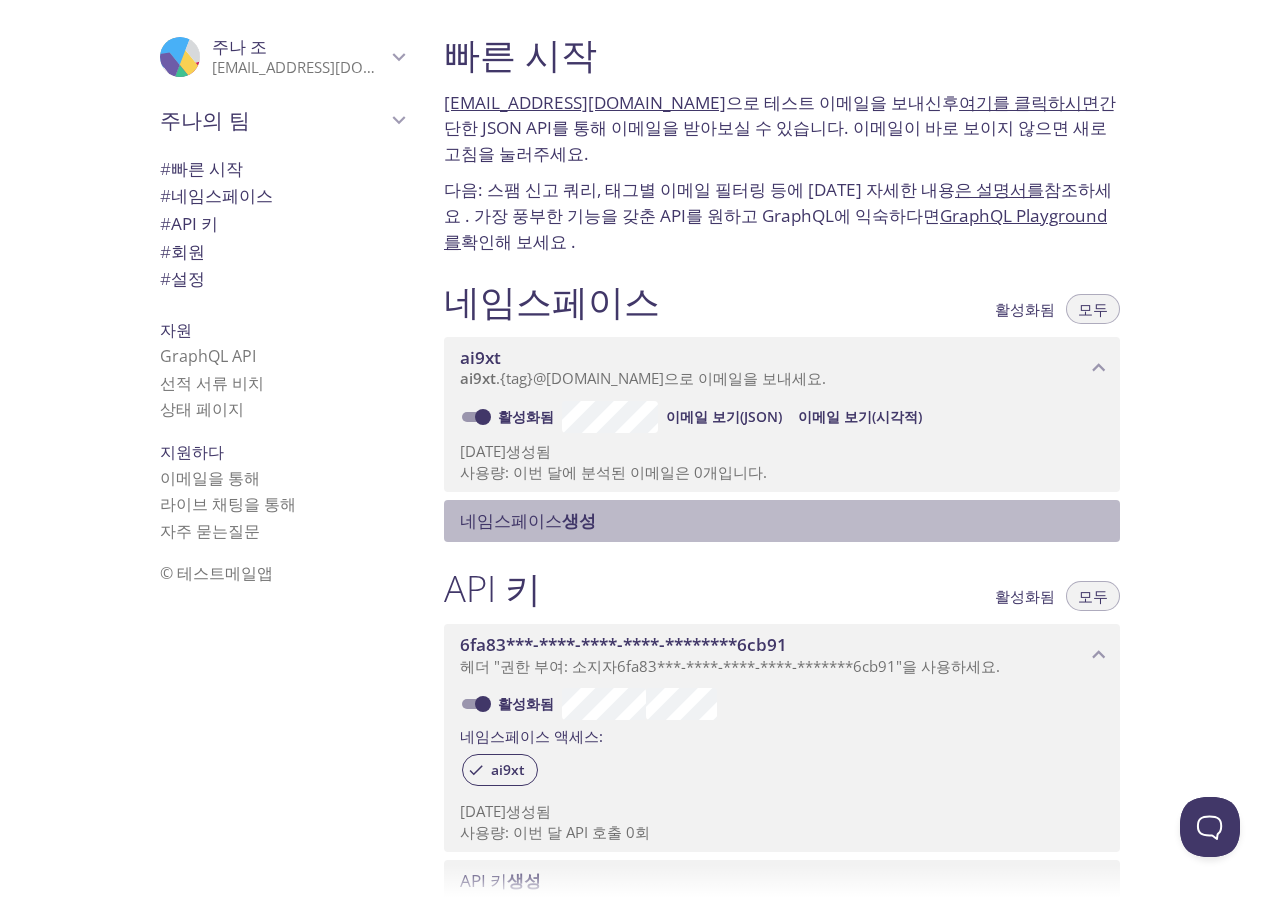 click on "생성" at bounding box center [579, 520] 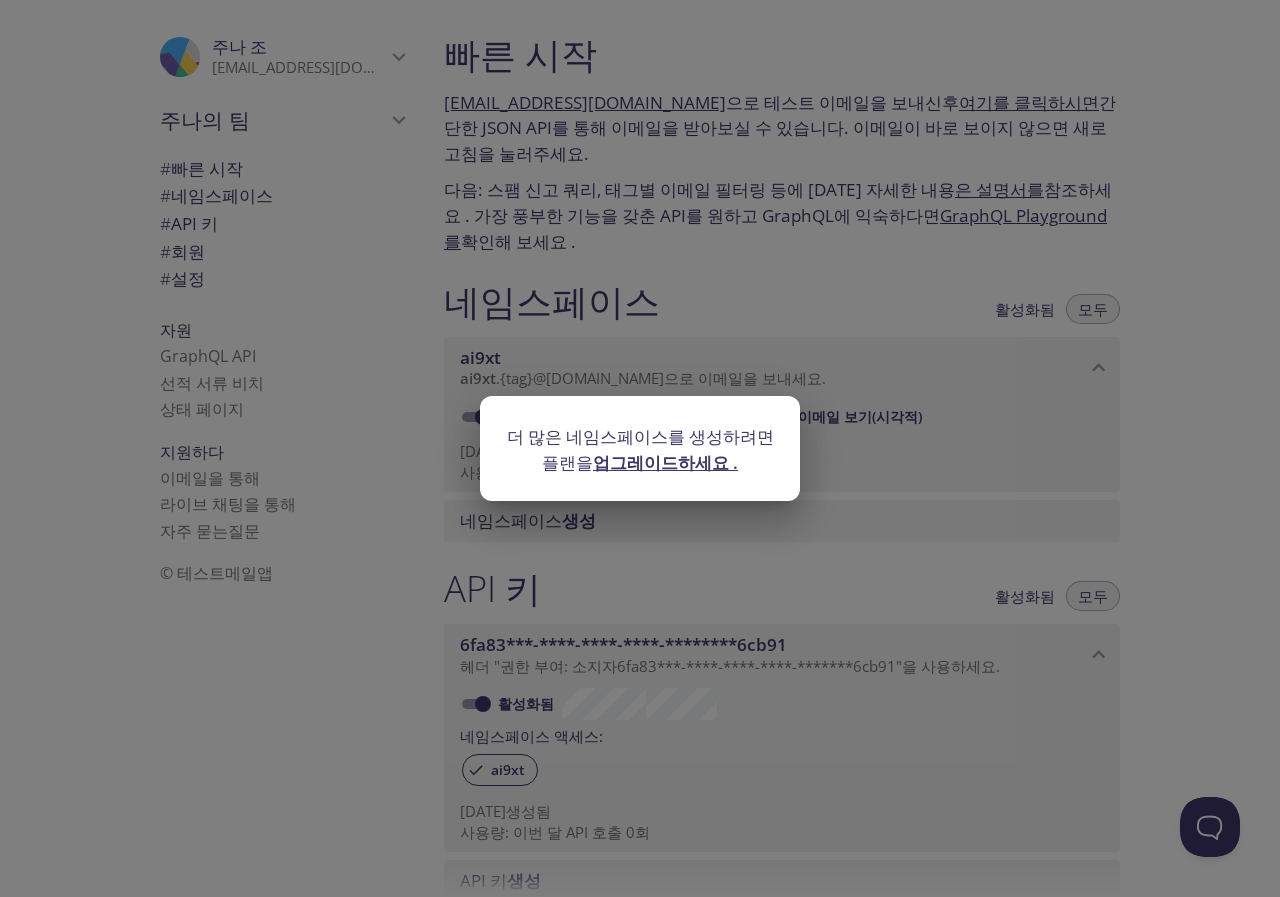 click on "업그레이드하세요 ." at bounding box center [665, 462] 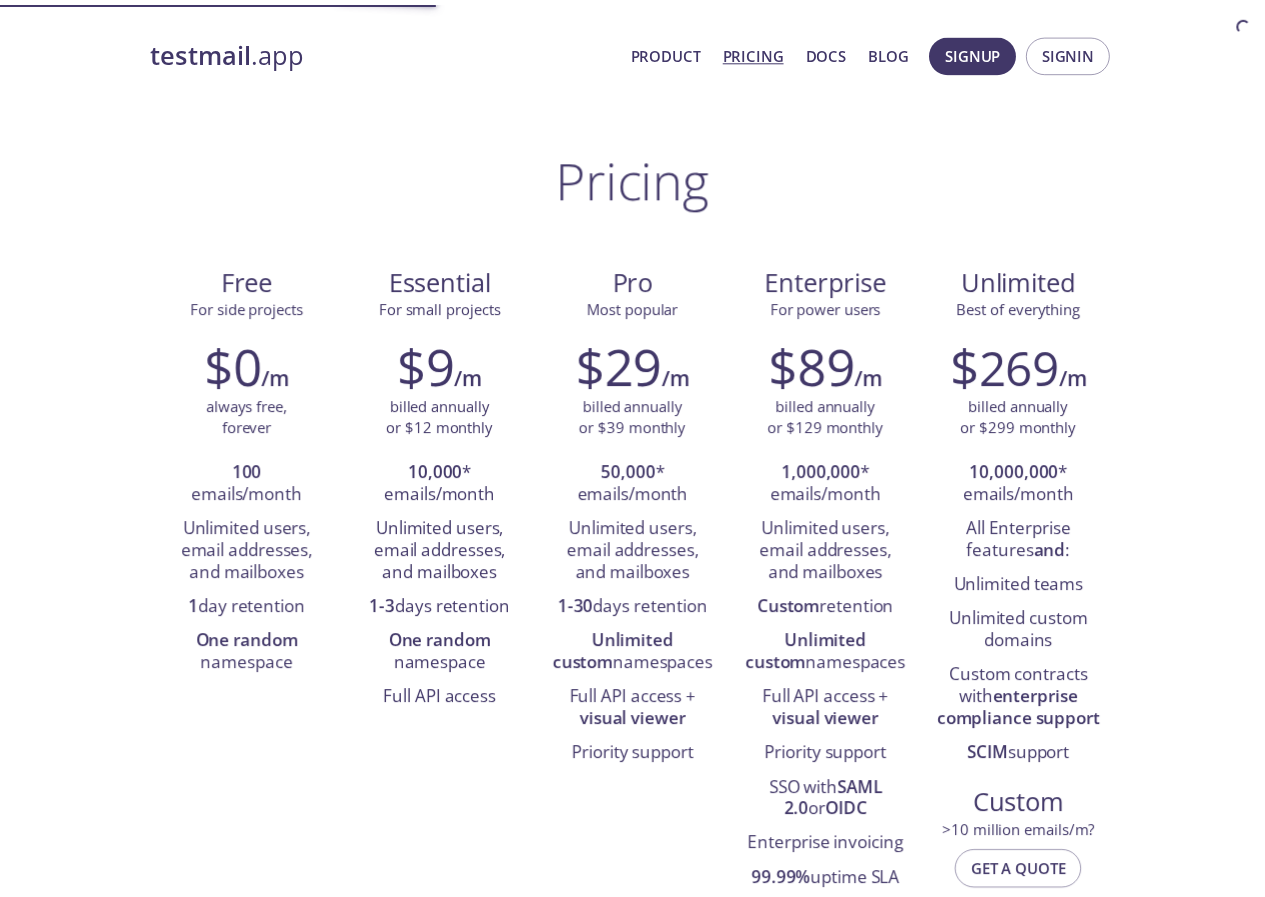 scroll, scrollTop: 0, scrollLeft: 0, axis: both 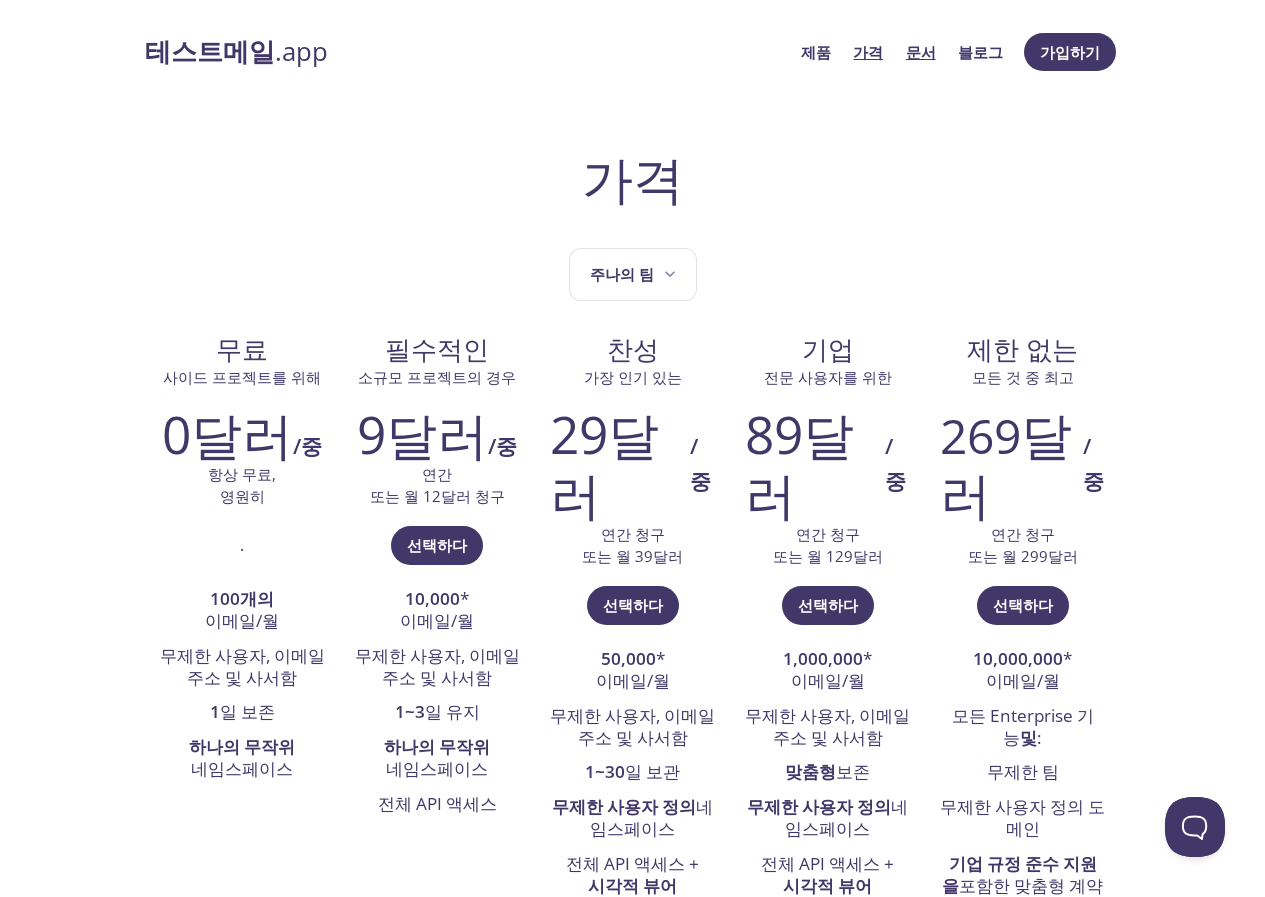 click on "문서" at bounding box center [921, 52] 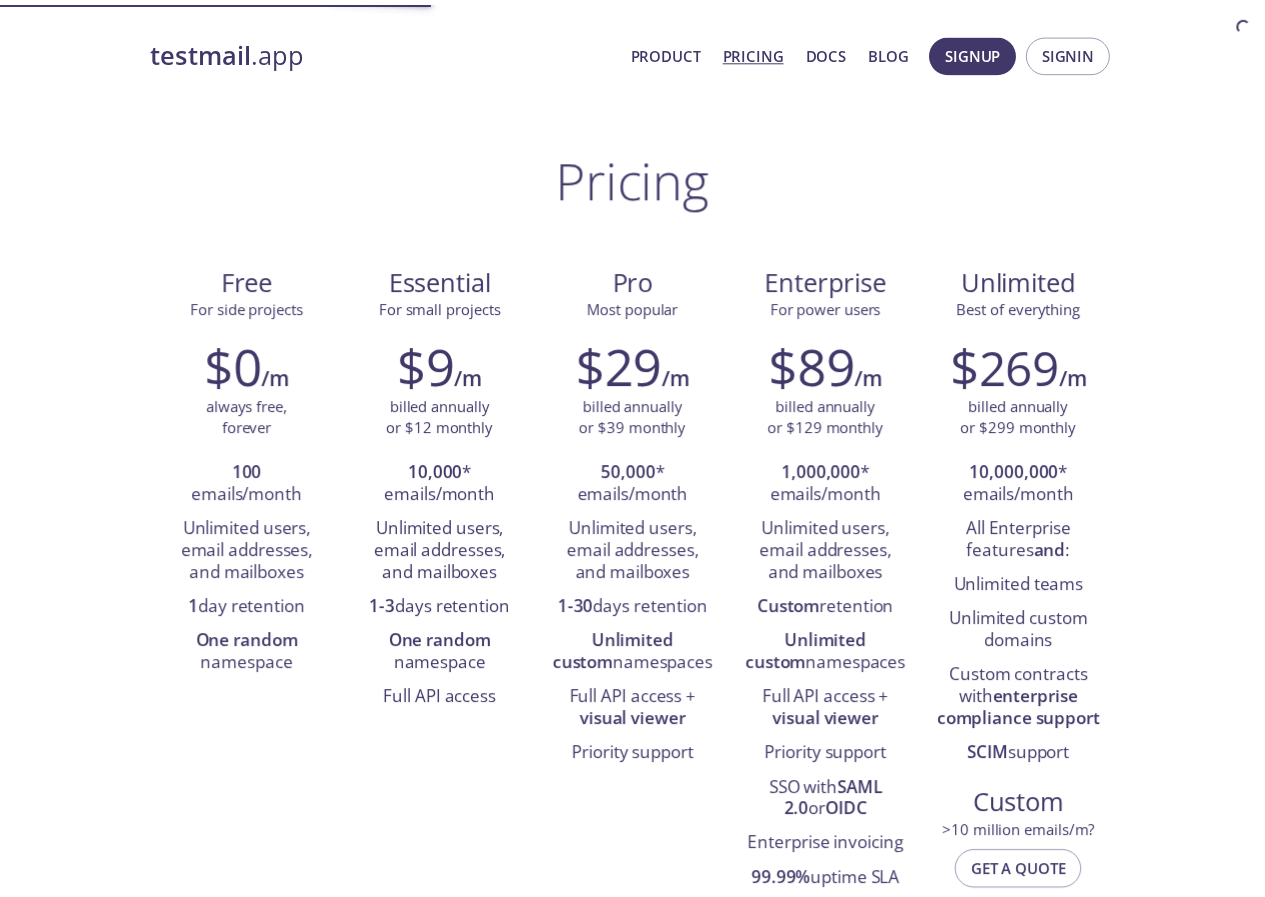 scroll, scrollTop: 0, scrollLeft: 0, axis: both 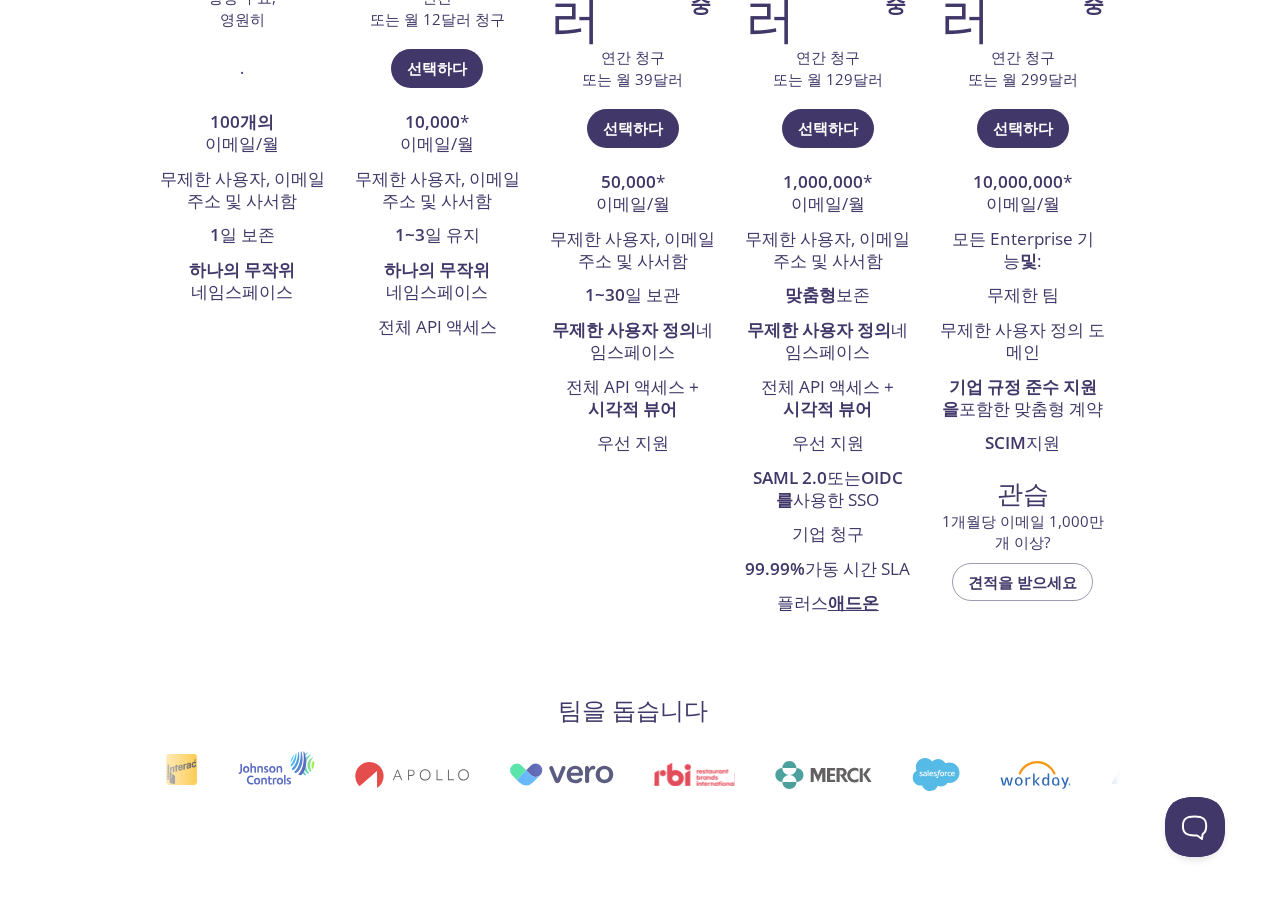 click at bounding box center (1025, 775) 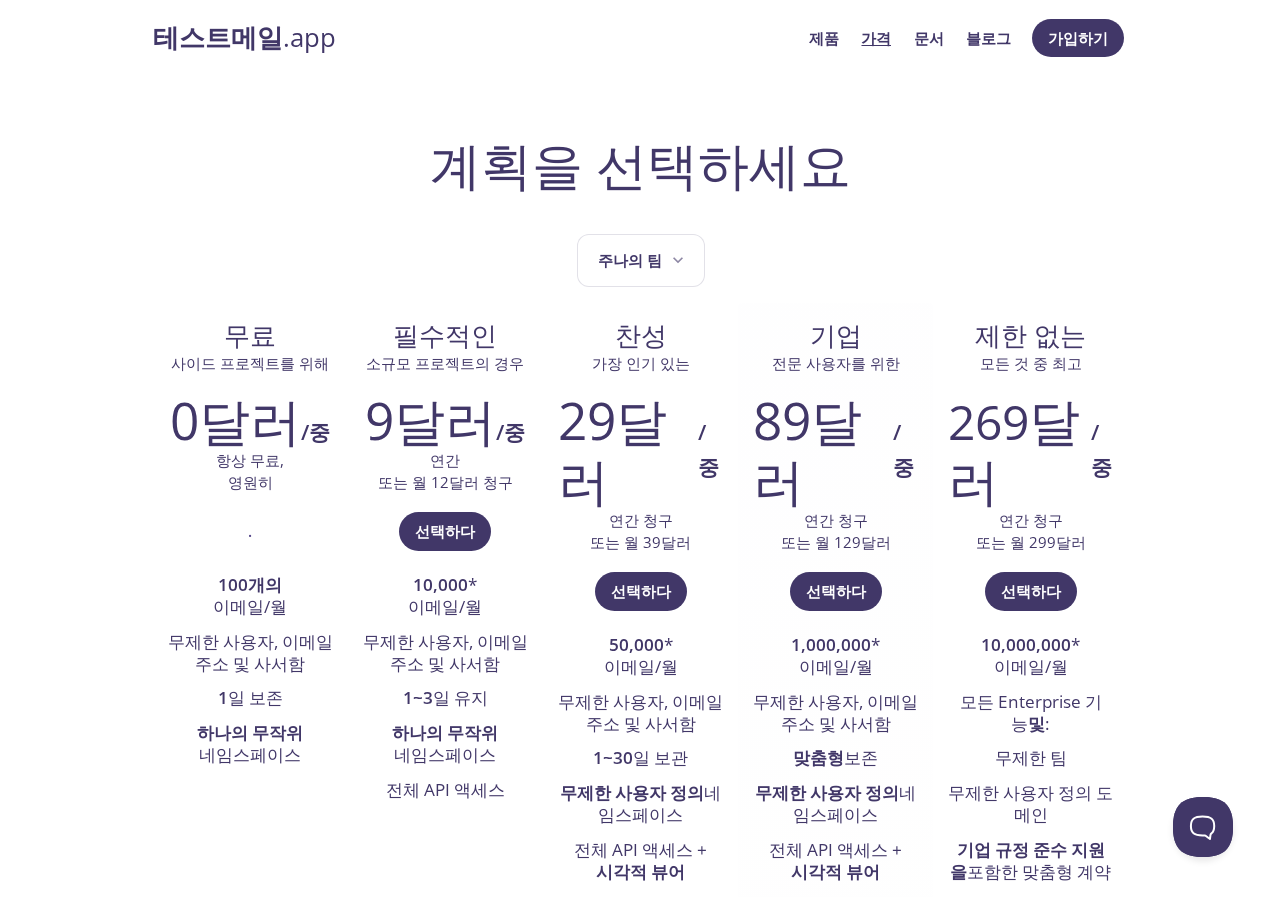 scroll, scrollTop: 0, scrollLeft: 0, axis: both 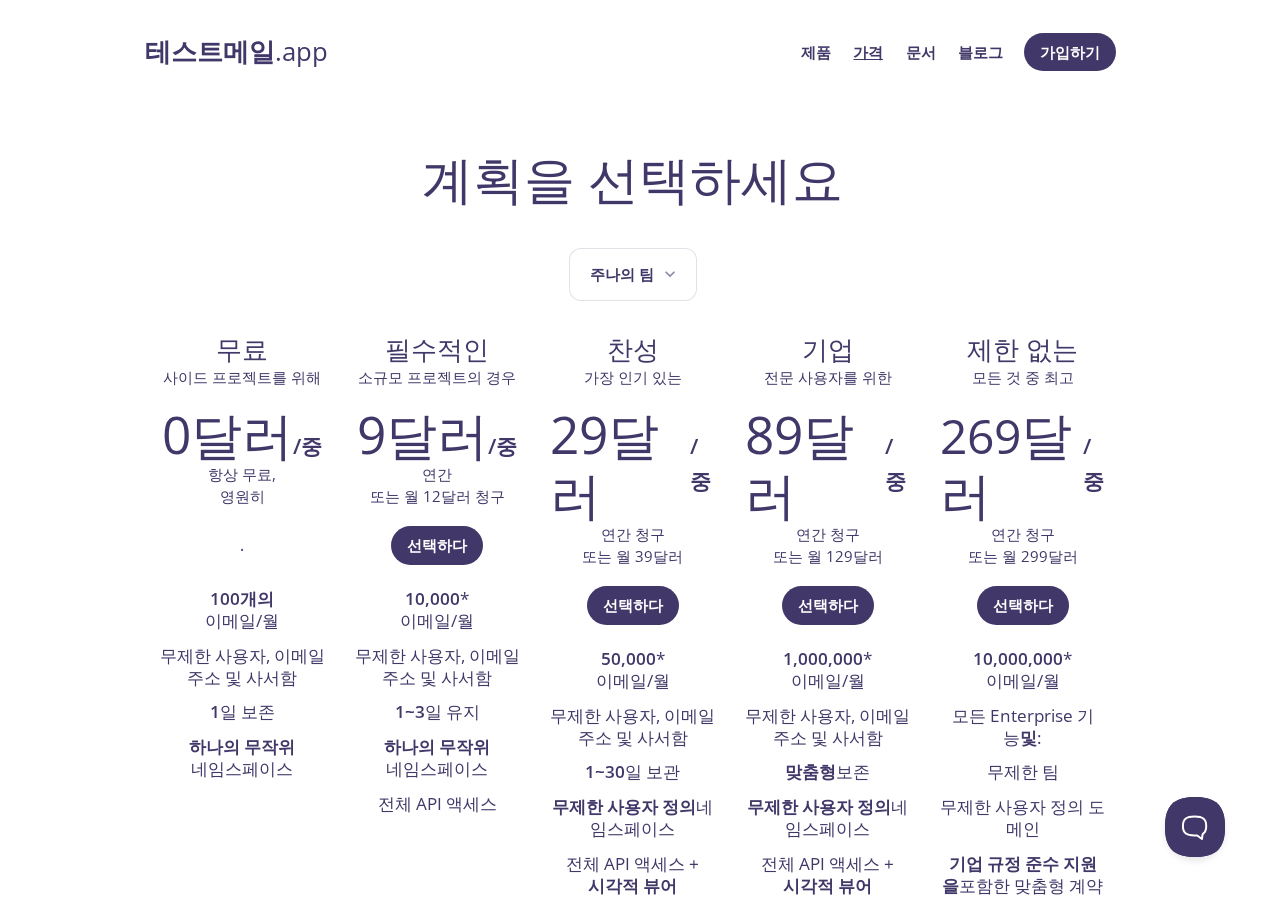 click on "테스트메일" at bounding box center [210, 51] 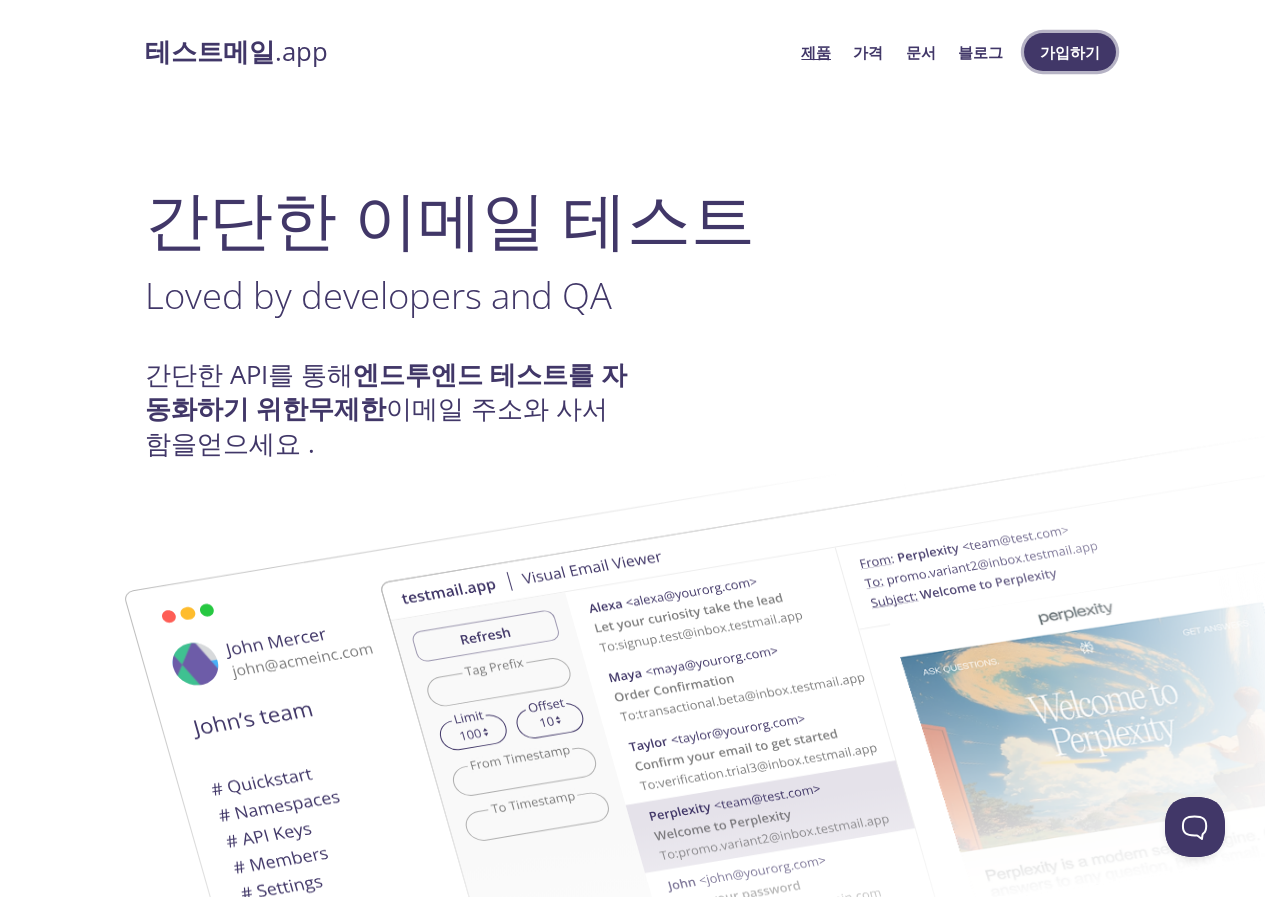 click on "가입하기" at bounding box center (1070, 52) 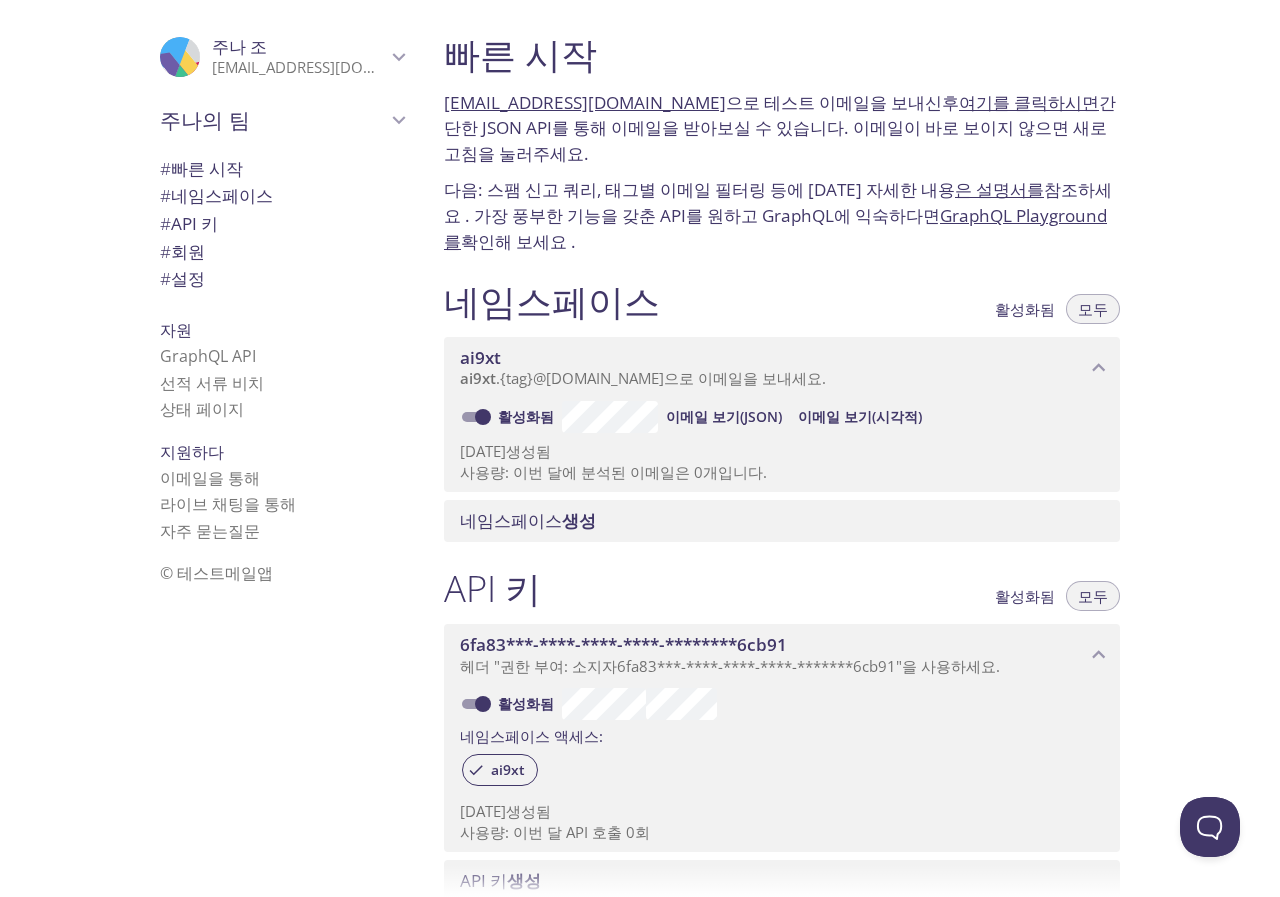click on "자원" at bounding box center [176, 330] 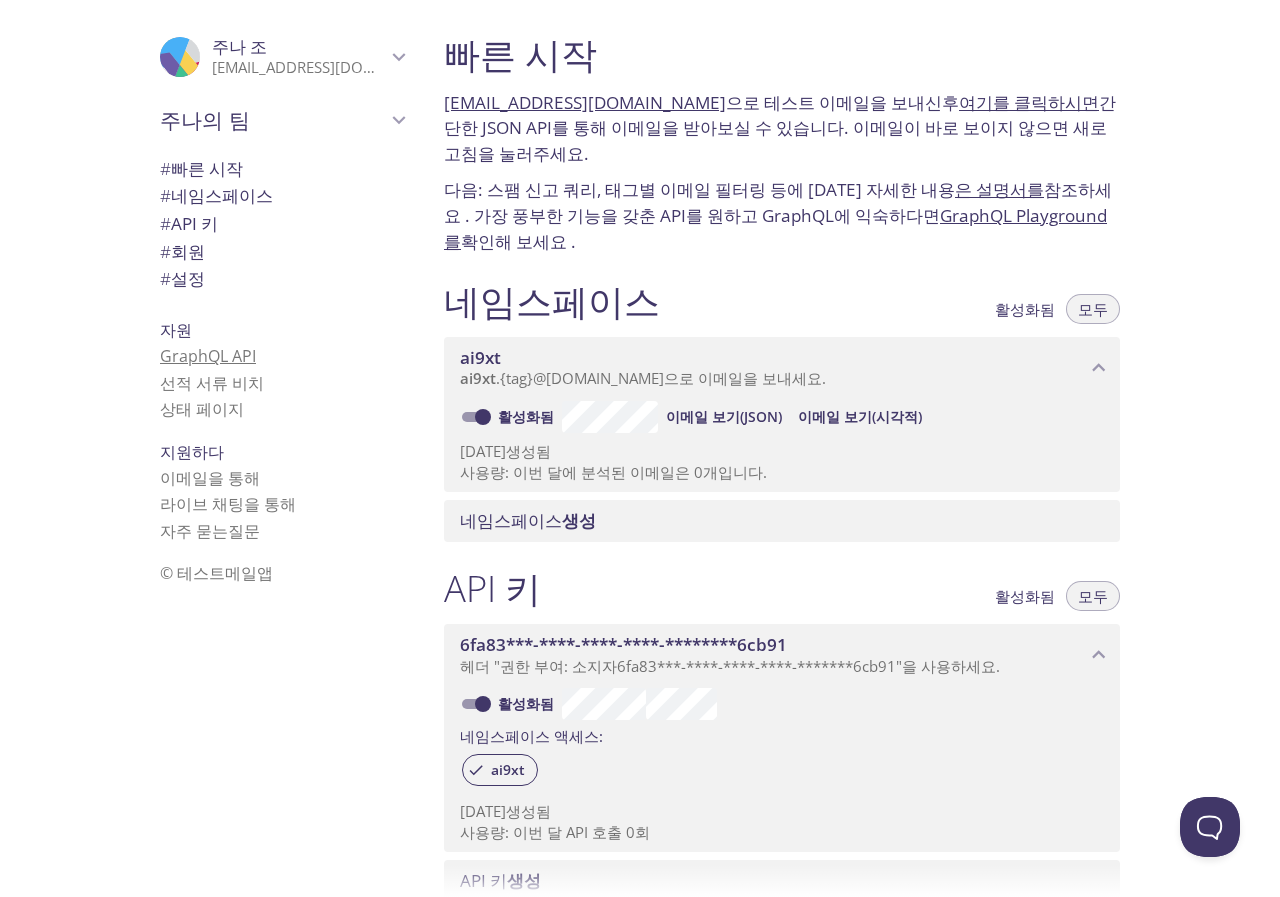 click on "GraphQL API" at bounding box center (208, 356) 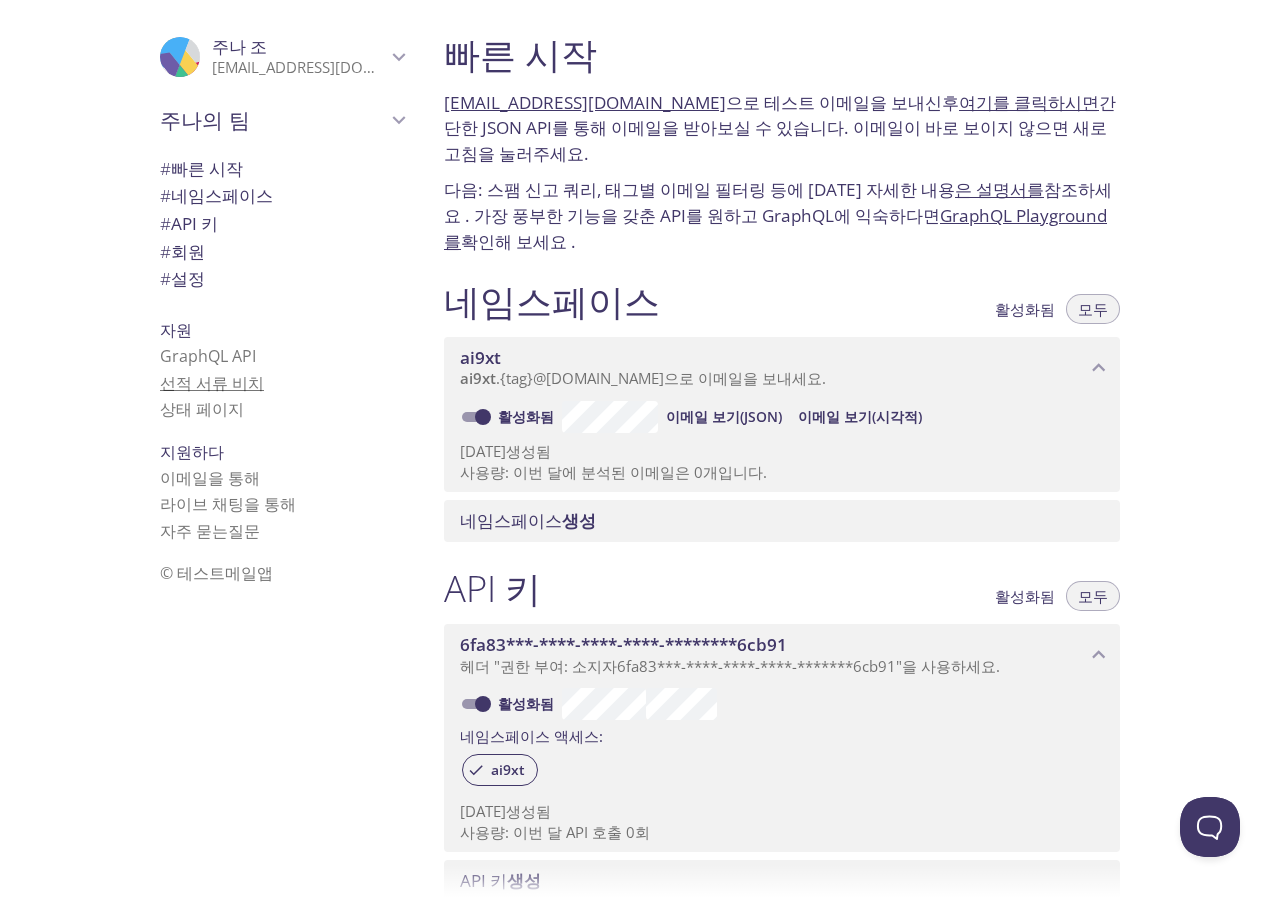 click on "선적 서류 비치" at bounding box center (212, 383) 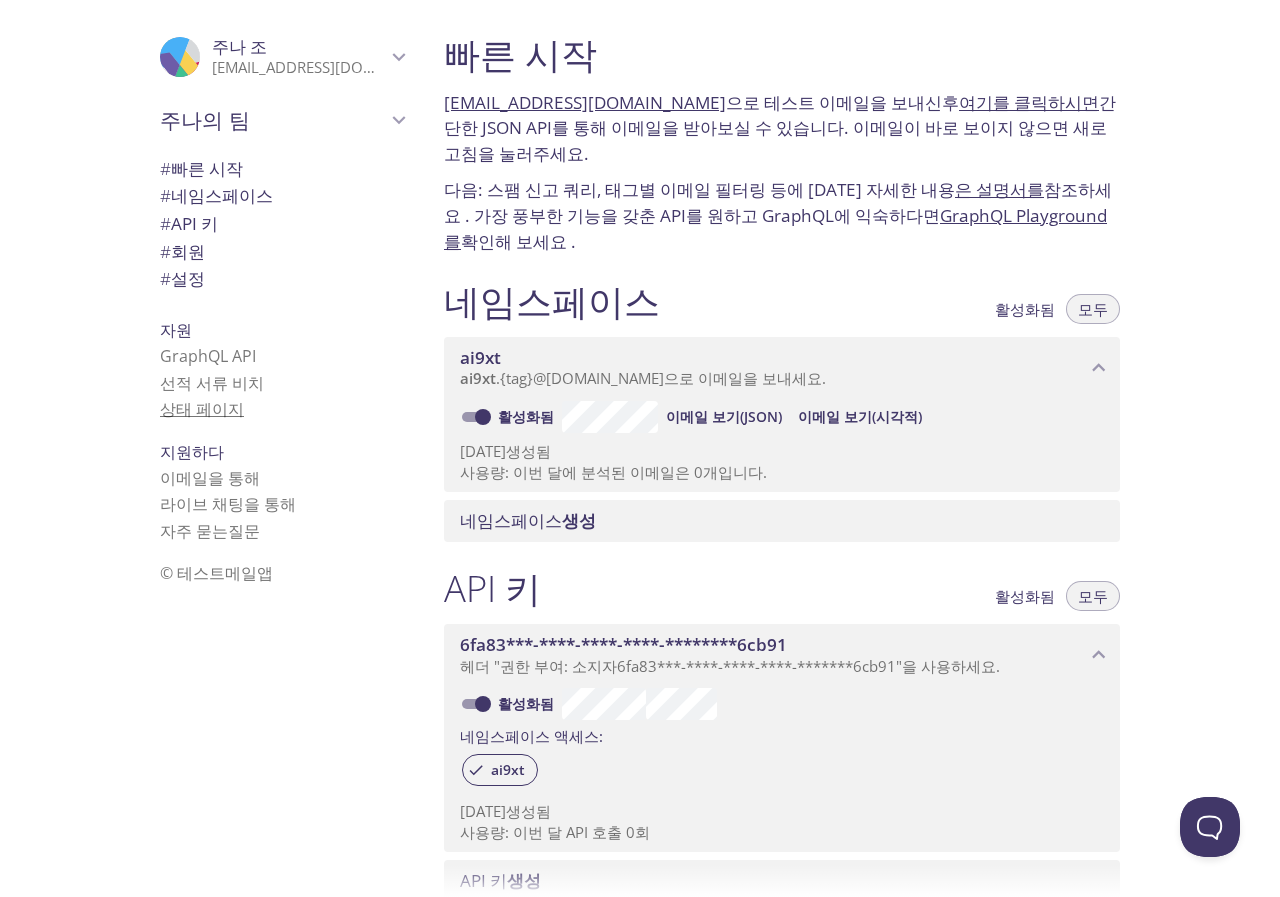 click on "상태 페이지" at bounding box center (202, 409) 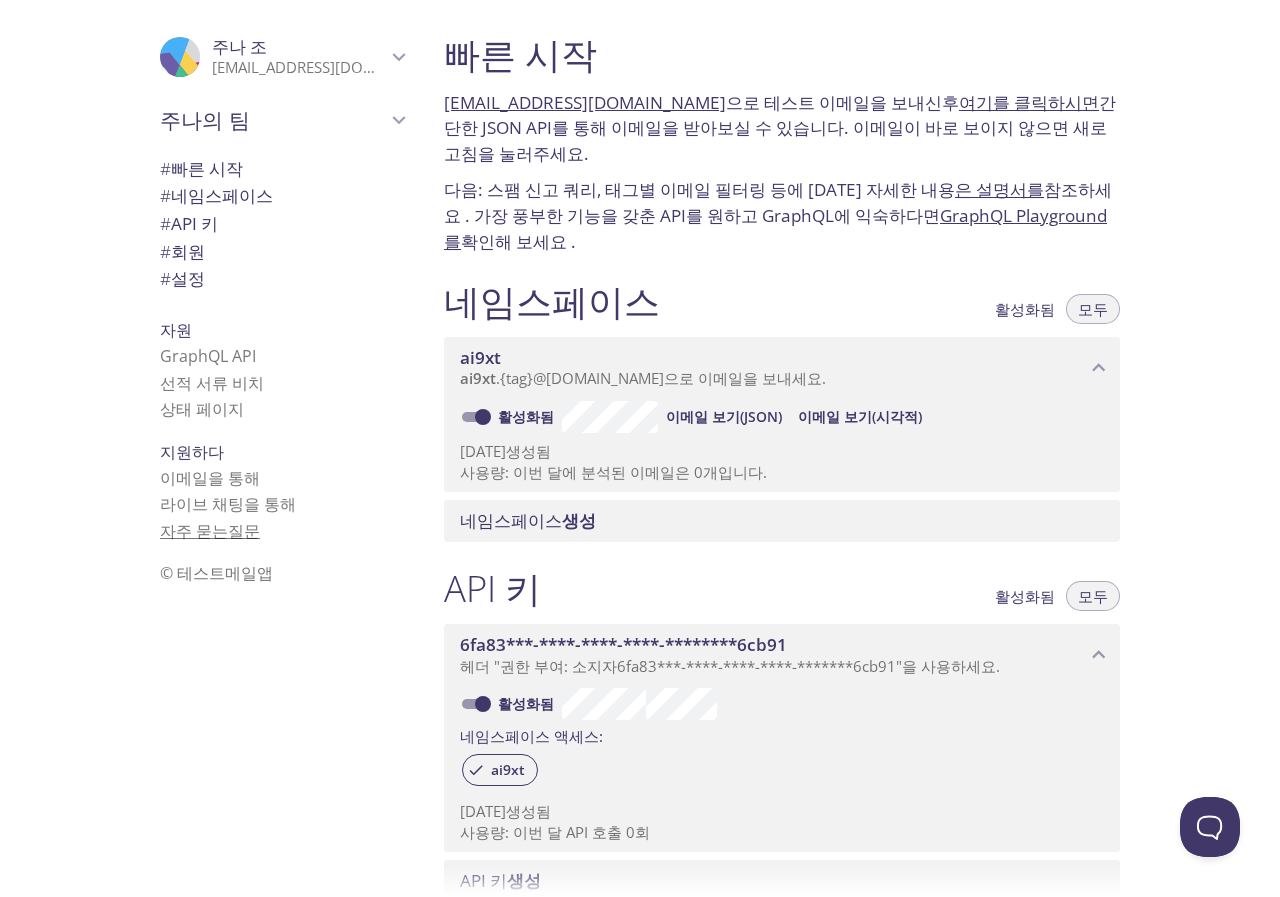 click on "질문" at bounding box center (244, 531) 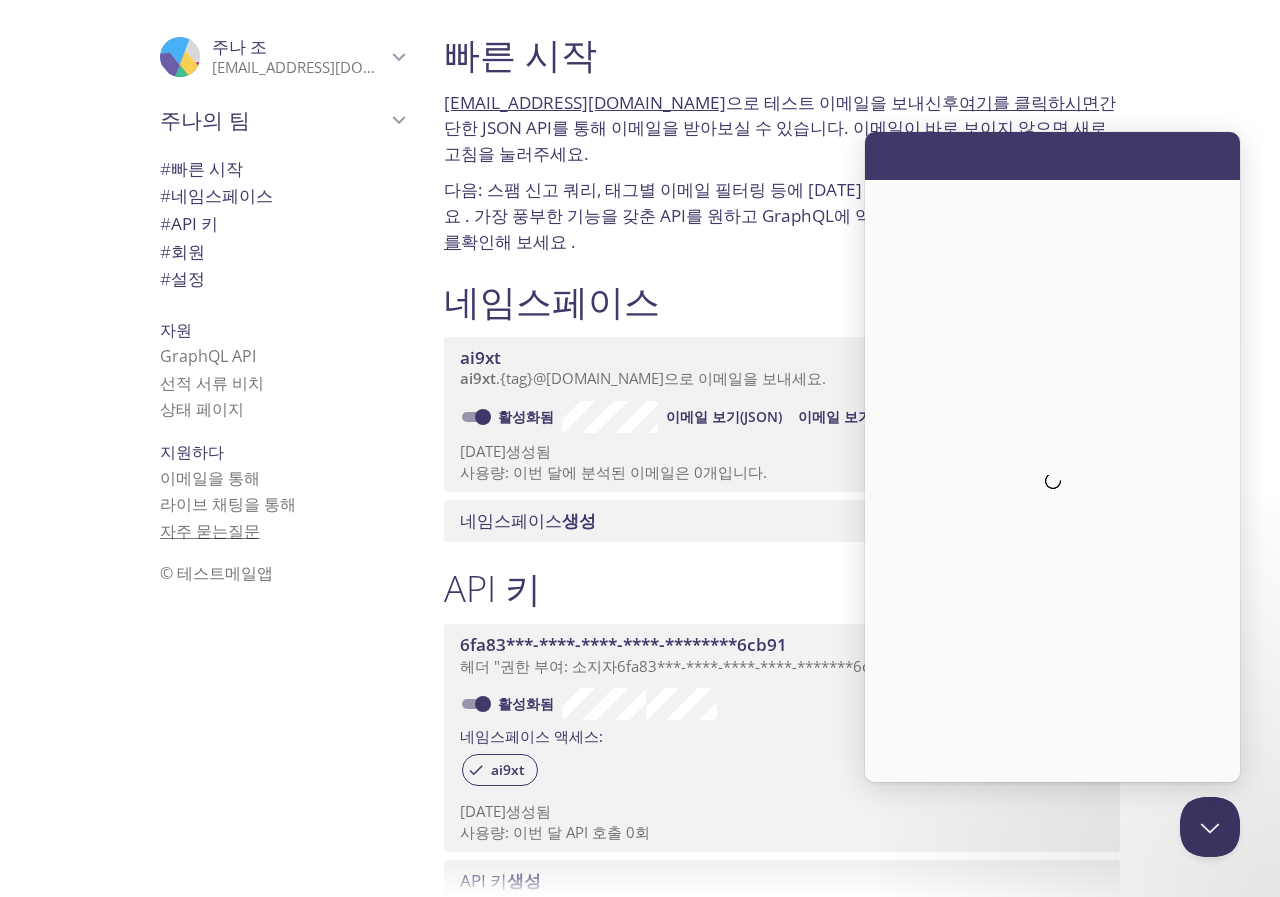 scroll, scrollTop: 0, scrollLeft: 0, axis: both 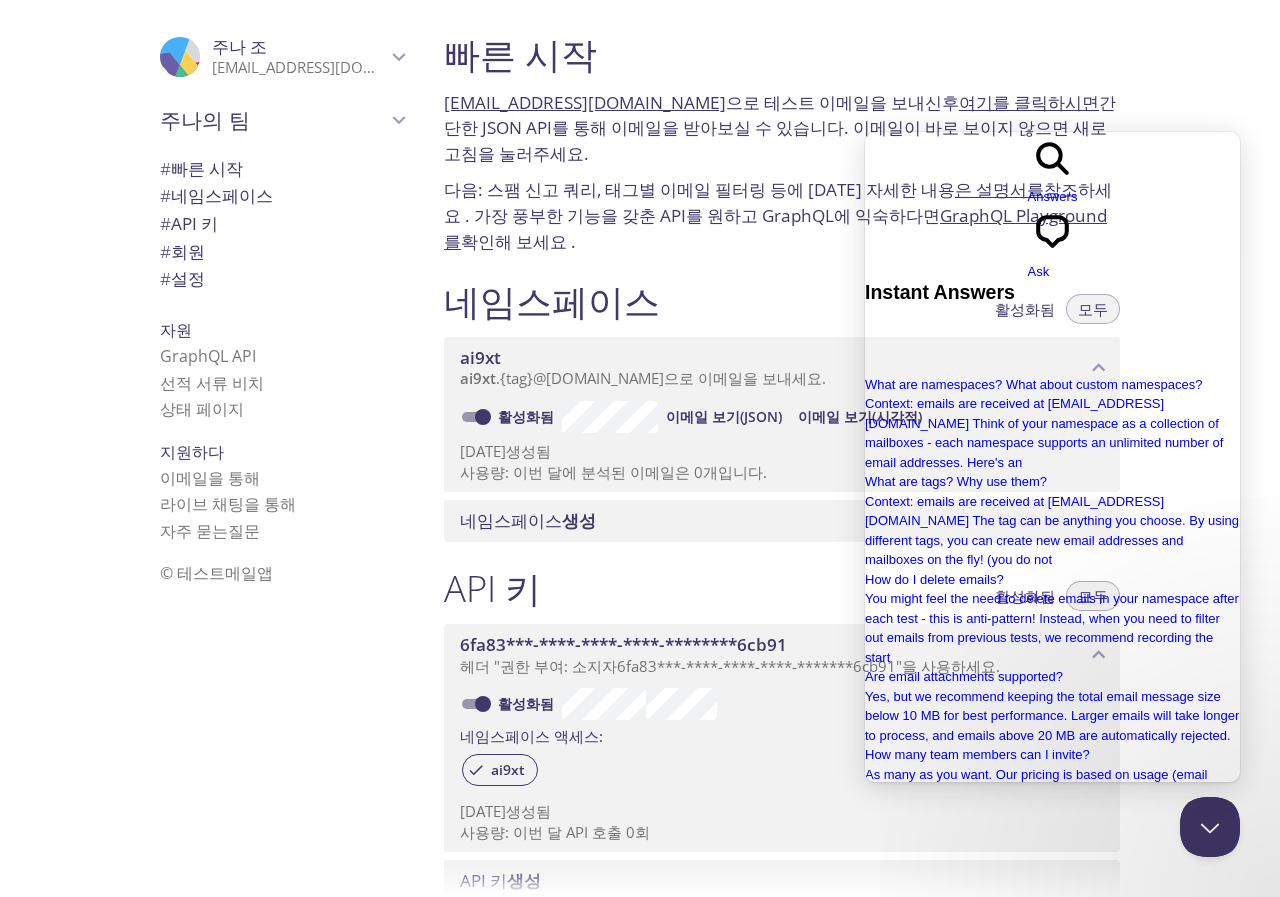 click on "Ask" at bounding box center (1039, 271) 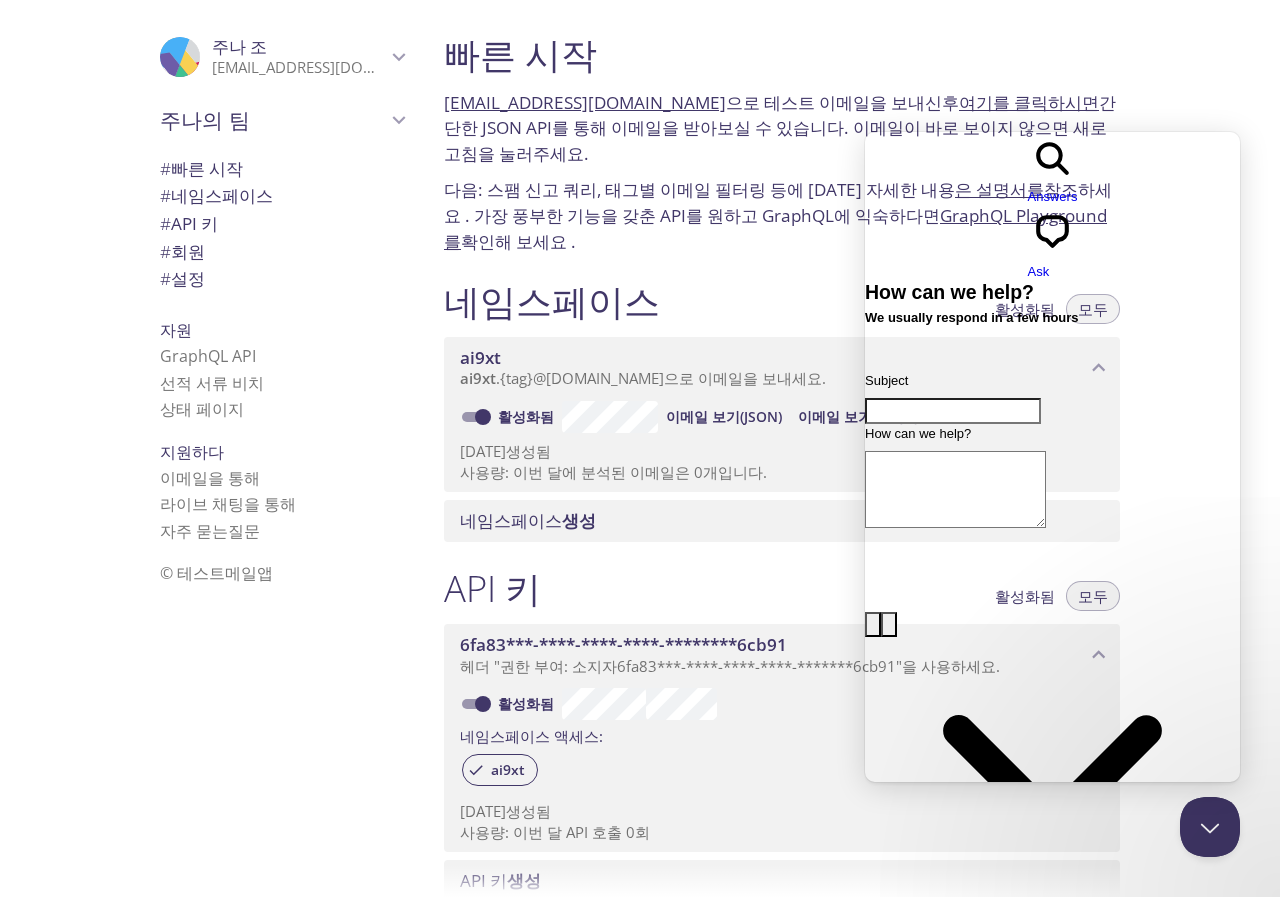 click on "Answers" at bounding box center (1053, 196) 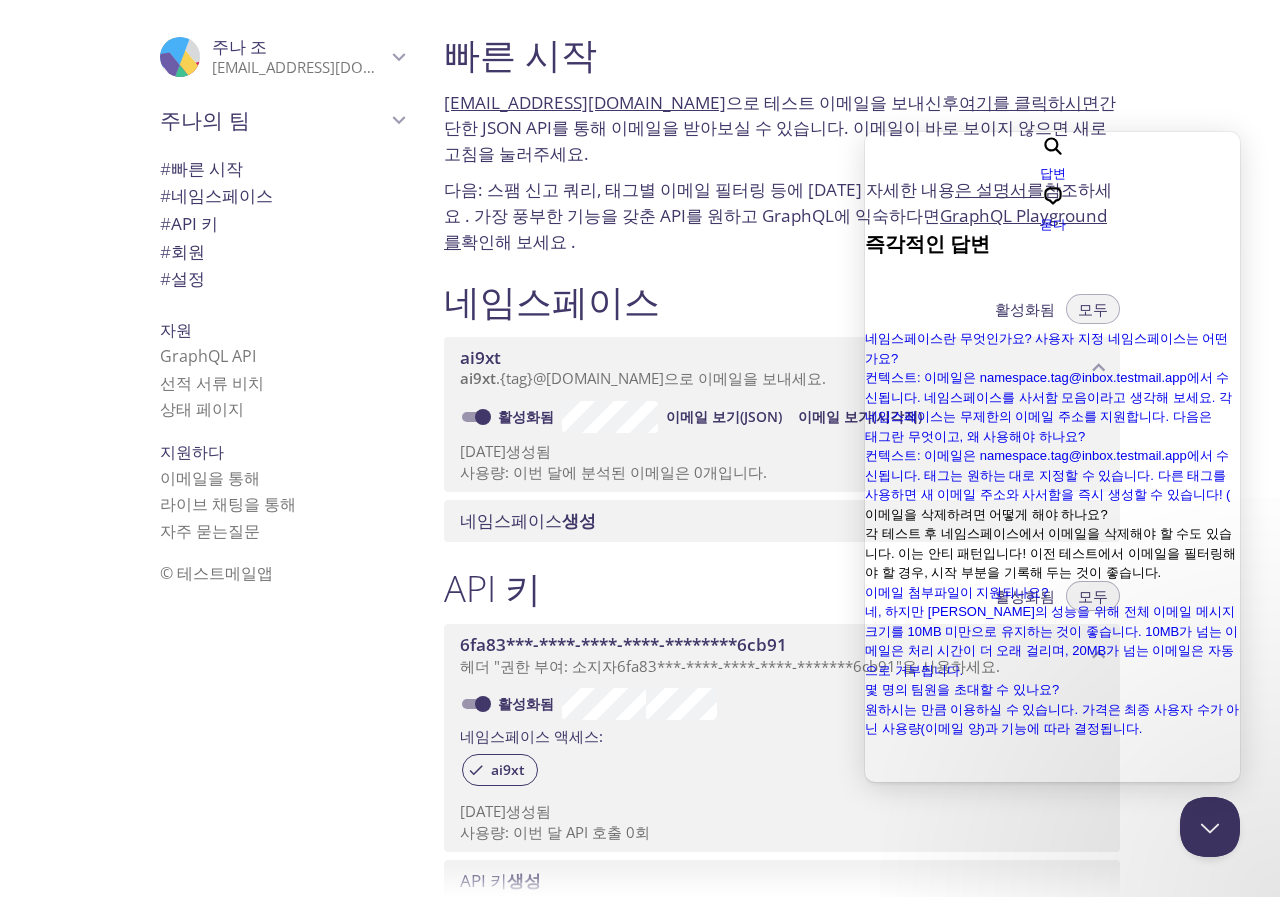 scroll, scrollTop: 293, scrollLeft: 0, axis: vertical 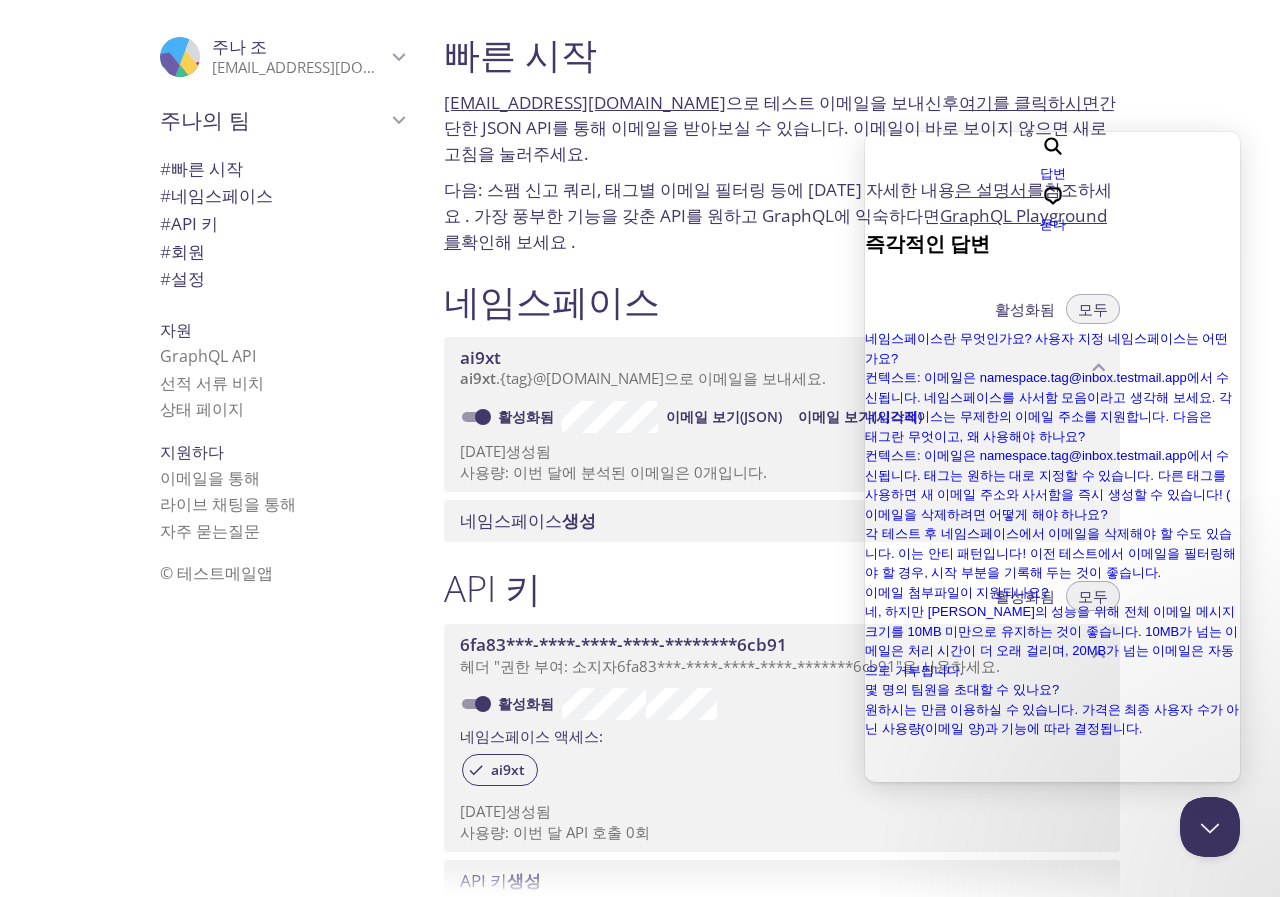 click at bounding box center (953, 944) 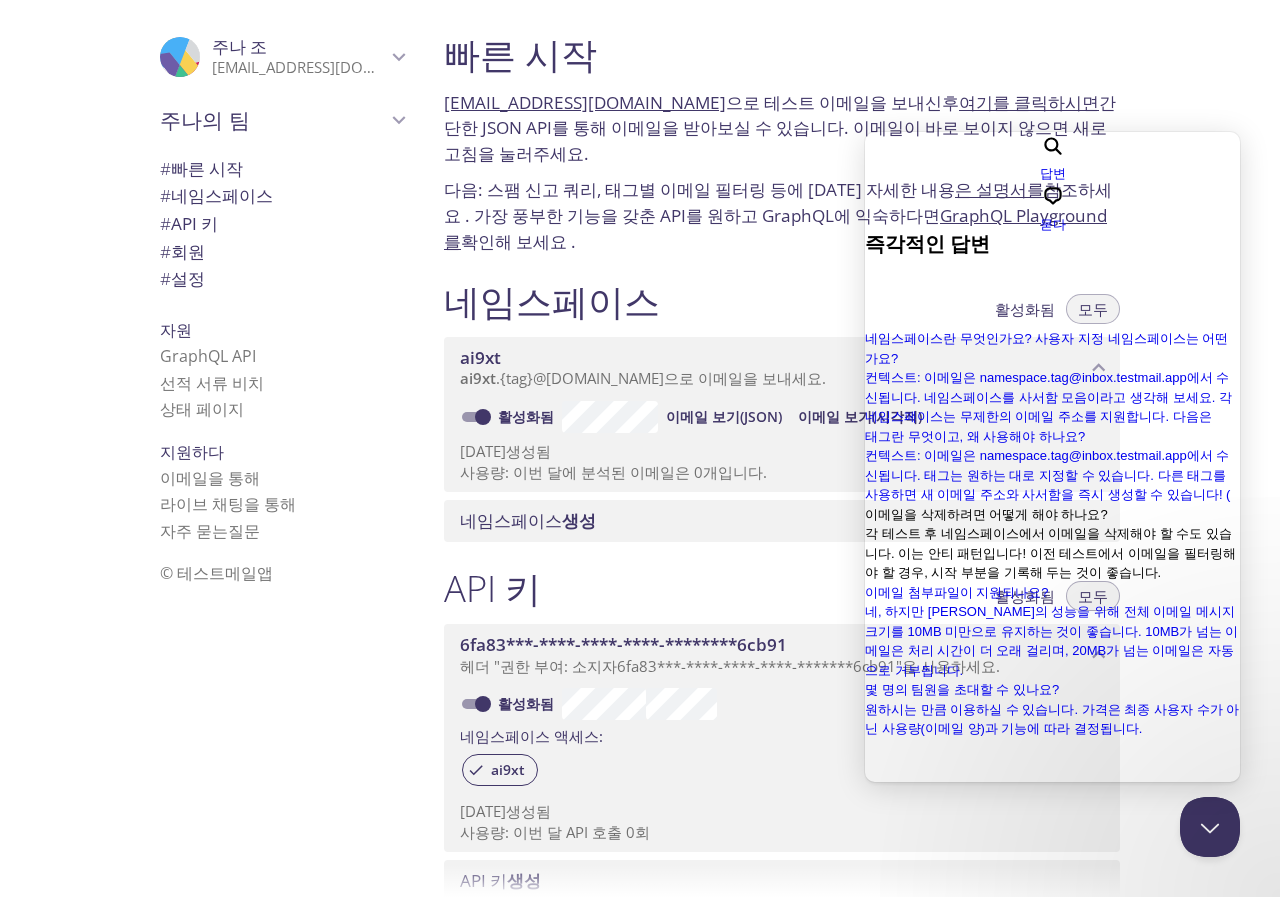 type on "github" 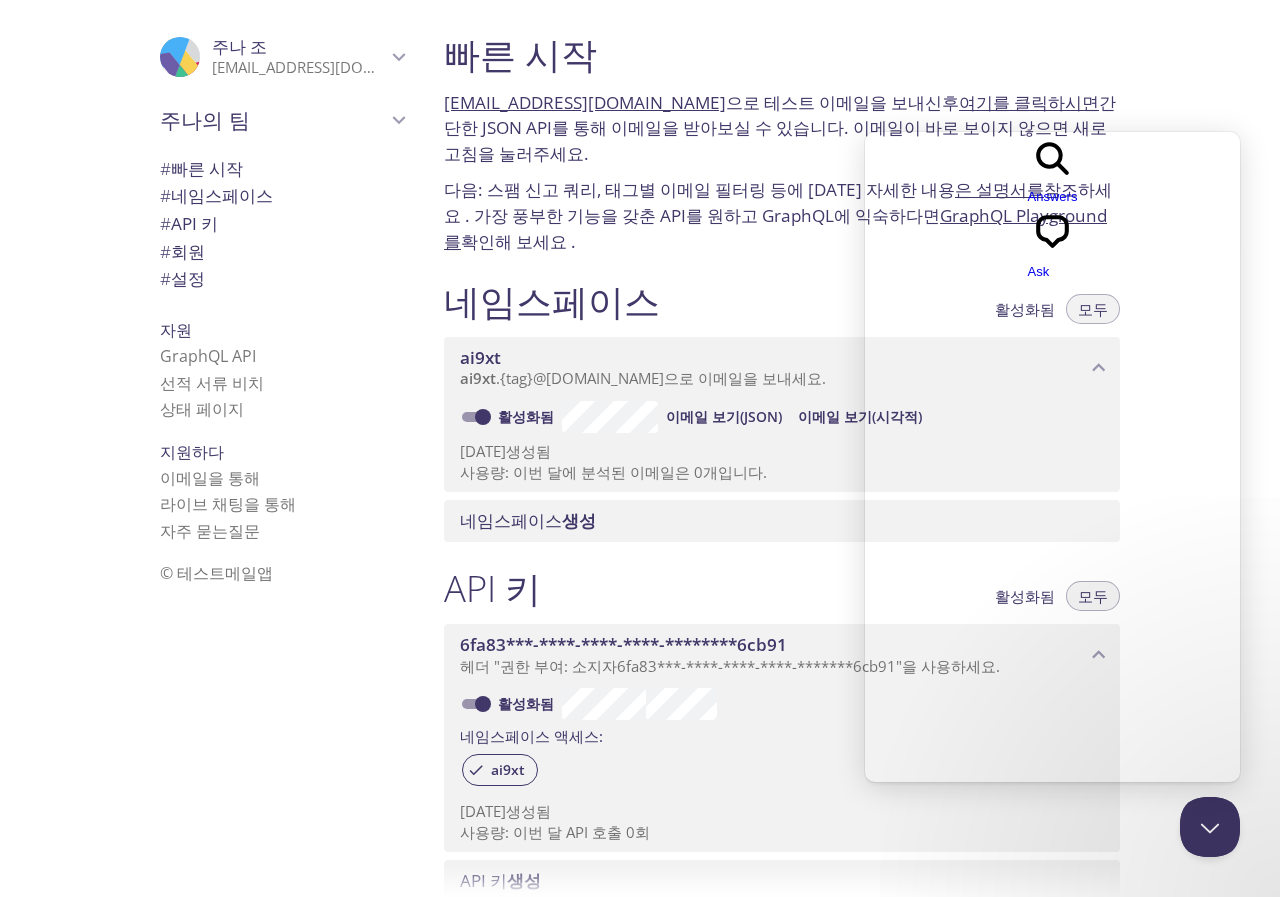 scroll, scrollTop: 0, scrollLeft: 0, axis: both 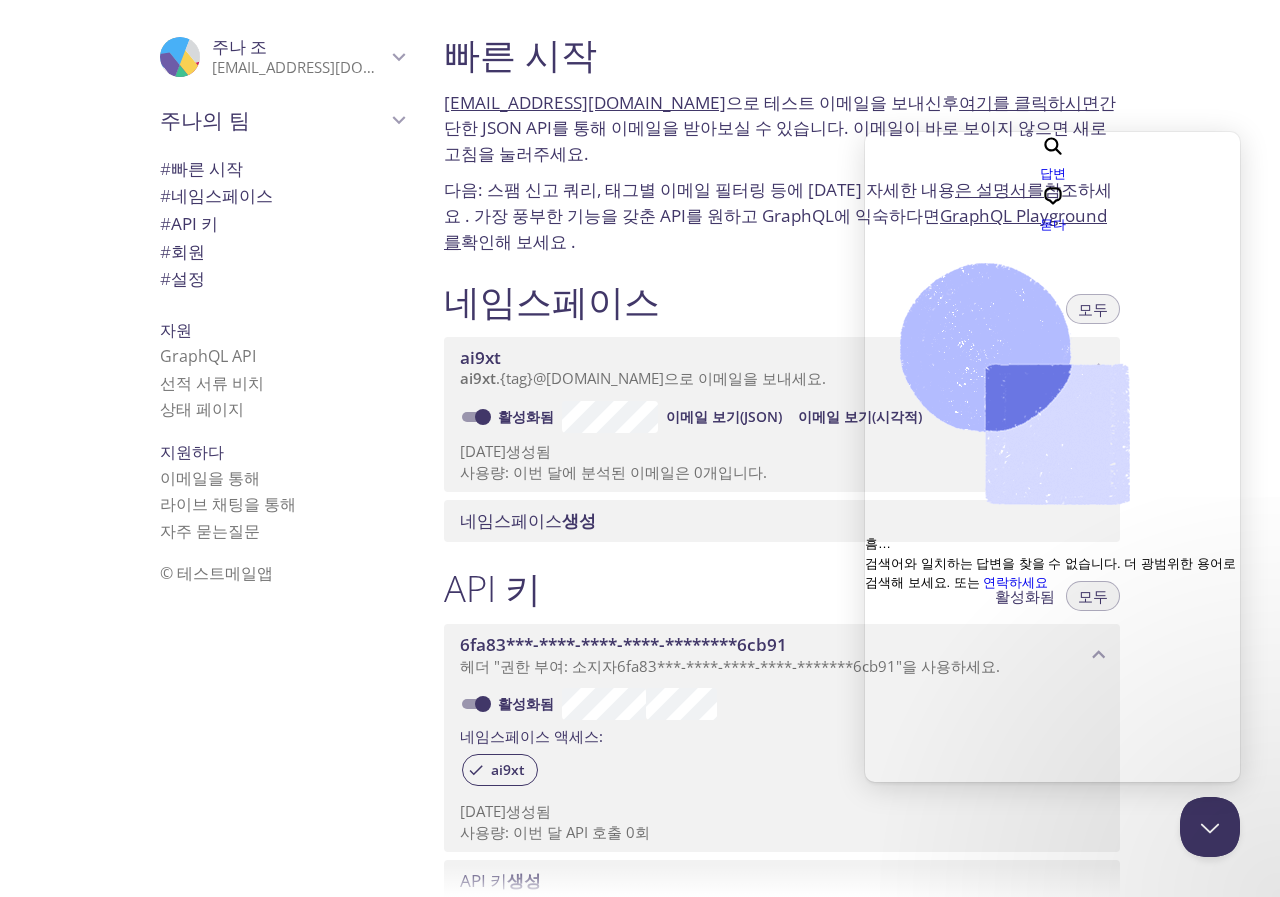 click on "API 키 활성화됨 모두 6fa83***-****-****-****-********6cb91 헤더 "권한 부여: 소지자  6fa83***-****-****-****-*******6cb91  "을 사용하세요. 활성화됨 네임스페이스 액세스: ai9xt 2025년 7월 25일  생성됨 사용량: 이번 달 API 호출 0회 API 키  생성" at bounding box center [782, 734] 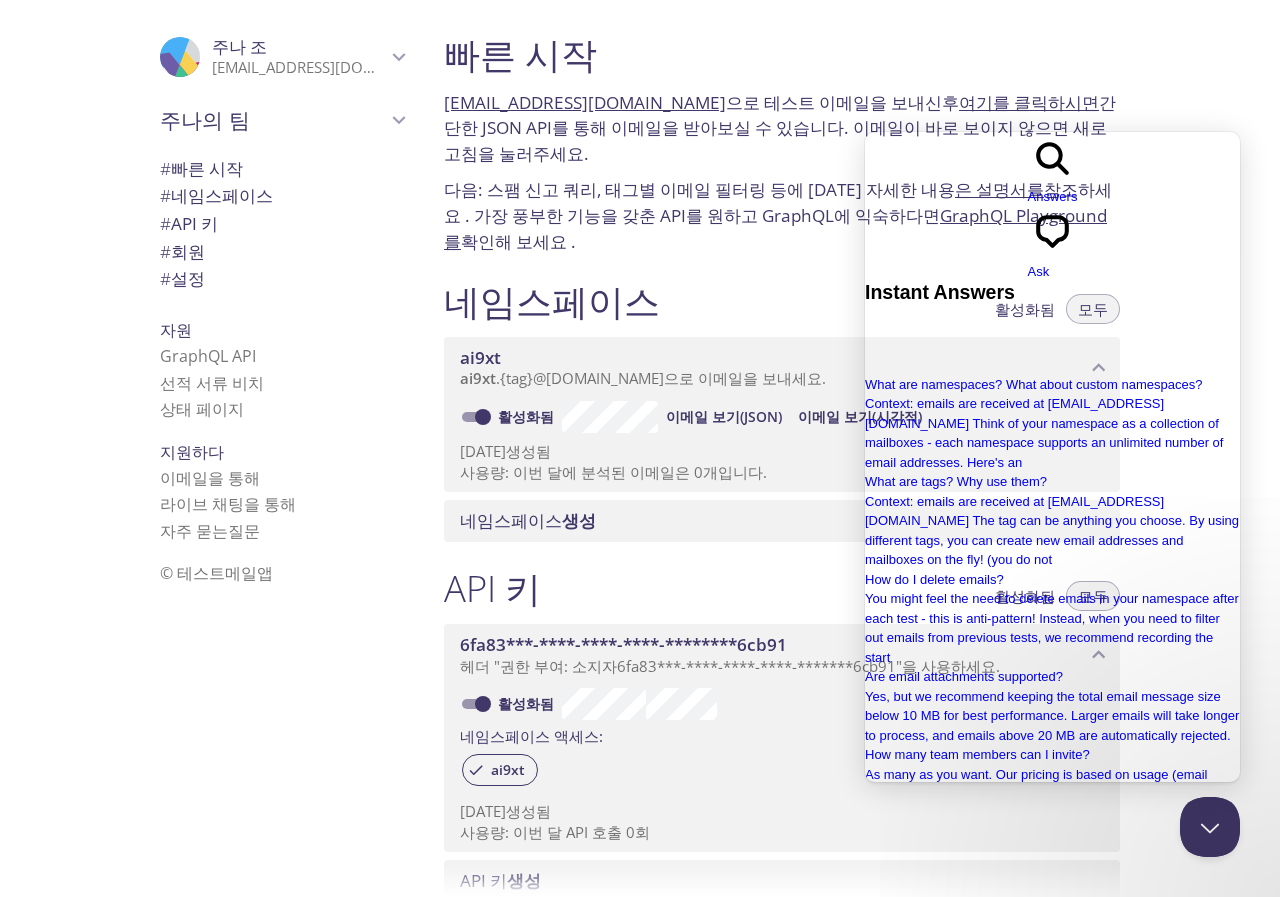 drag, startPoint x: 1189, startPoint y: 44, endPoint x: 310, endPoint y: 41, distance: 879.0051 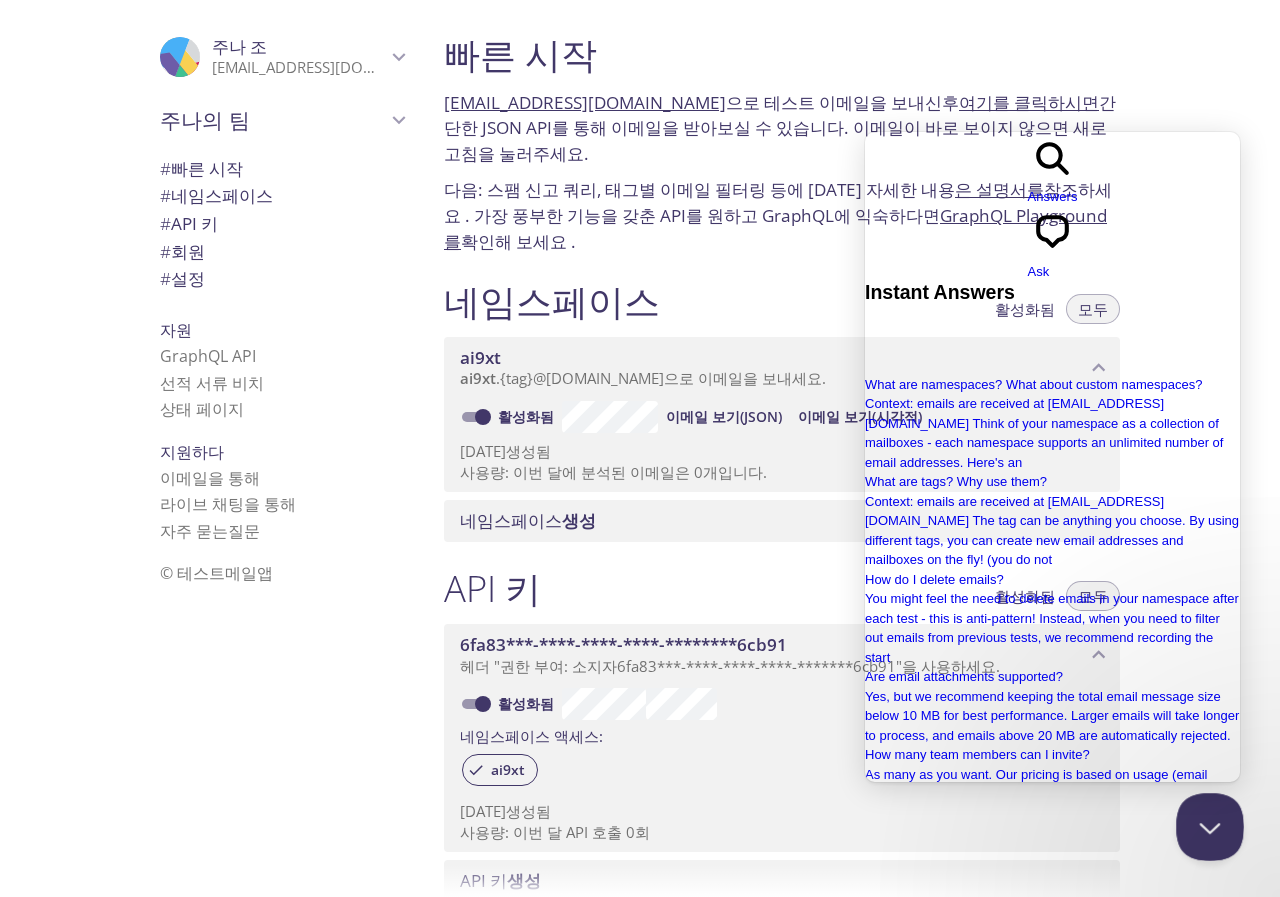 click at bounding box center [1206, 823] 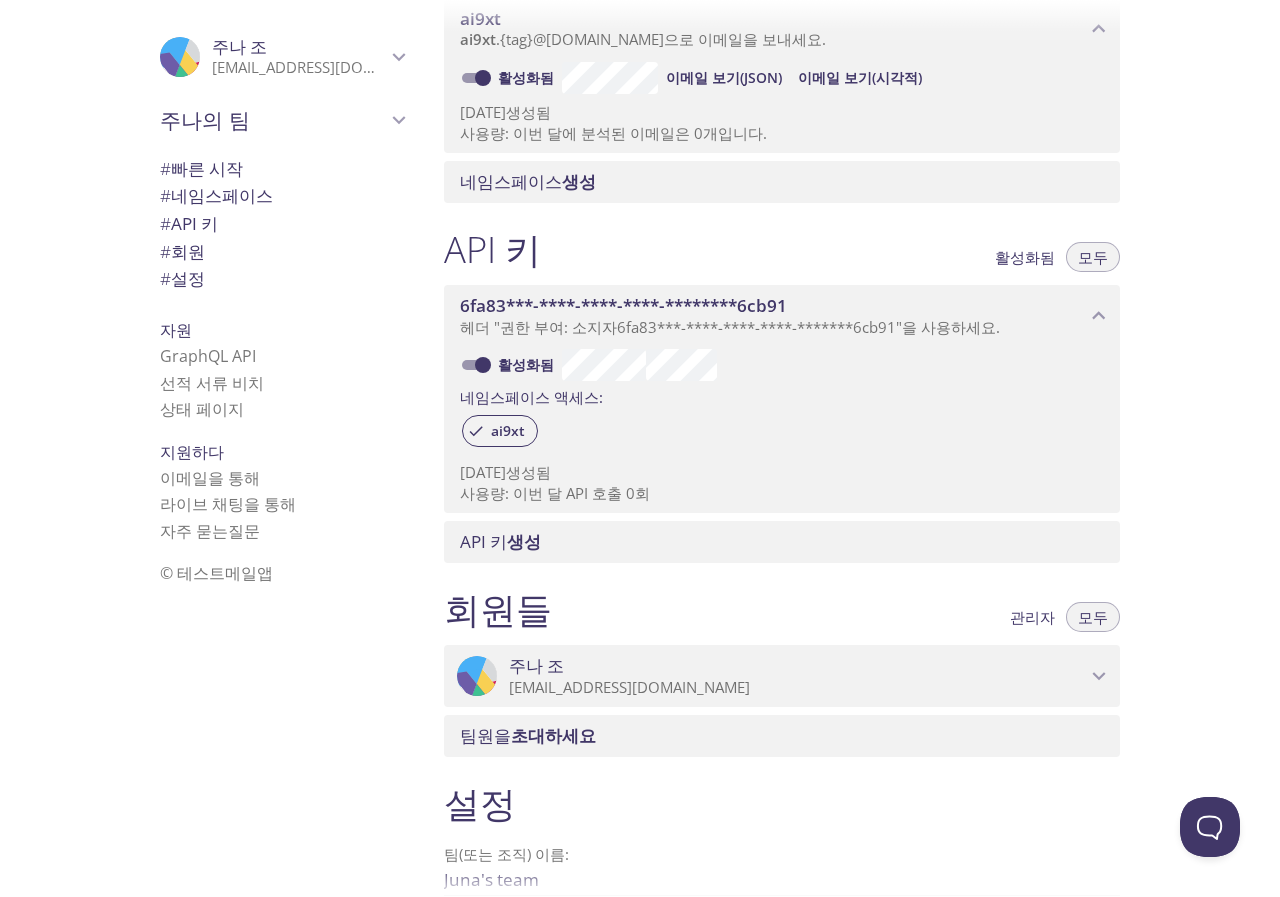 scroll, scrollTop: 400, scrollLeft: 0, axis: vertical 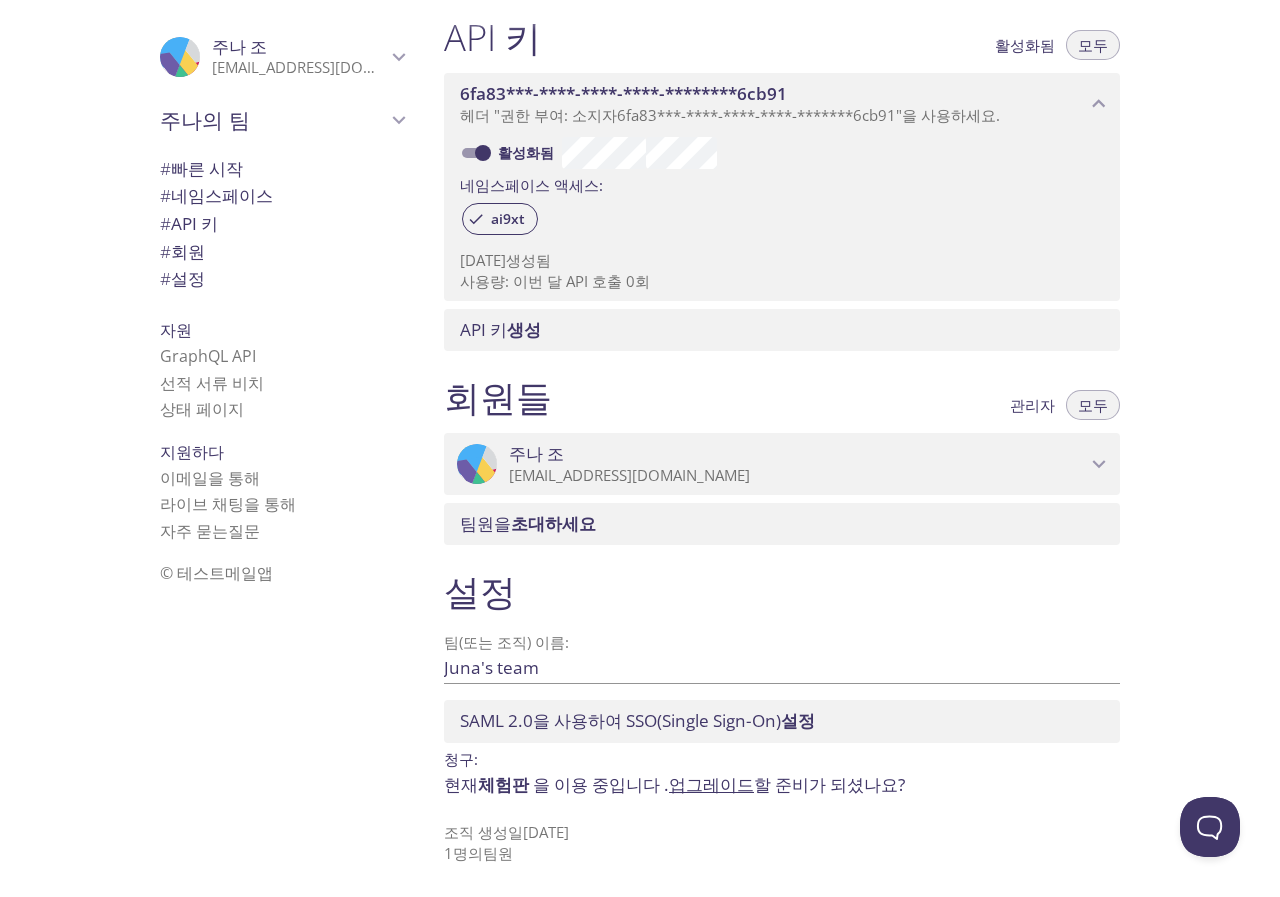 click on "회원들 관리자 모두" at bounding box center [782, 400] 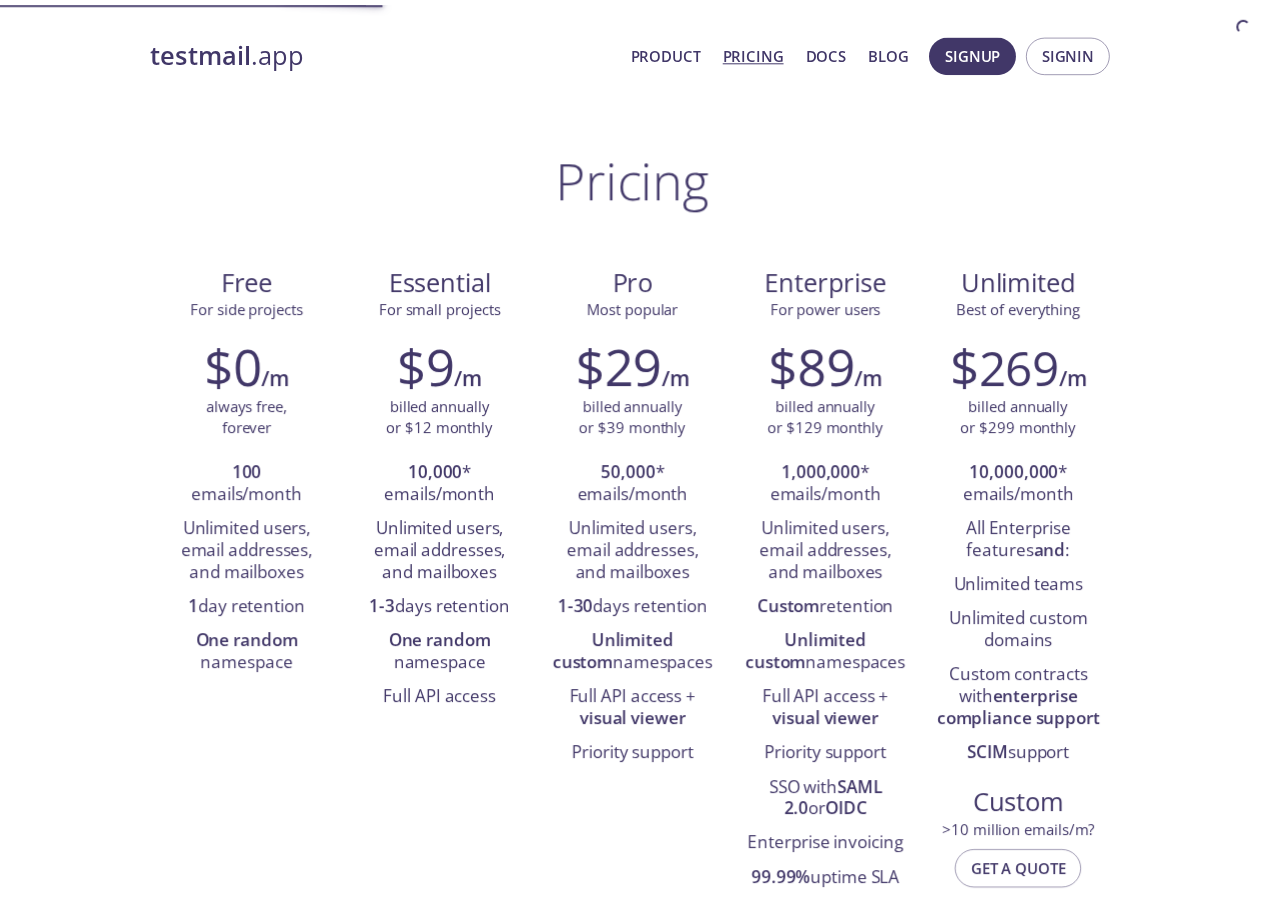 scroll, scrollTop: 0, scrollLeft: 0, axis: both 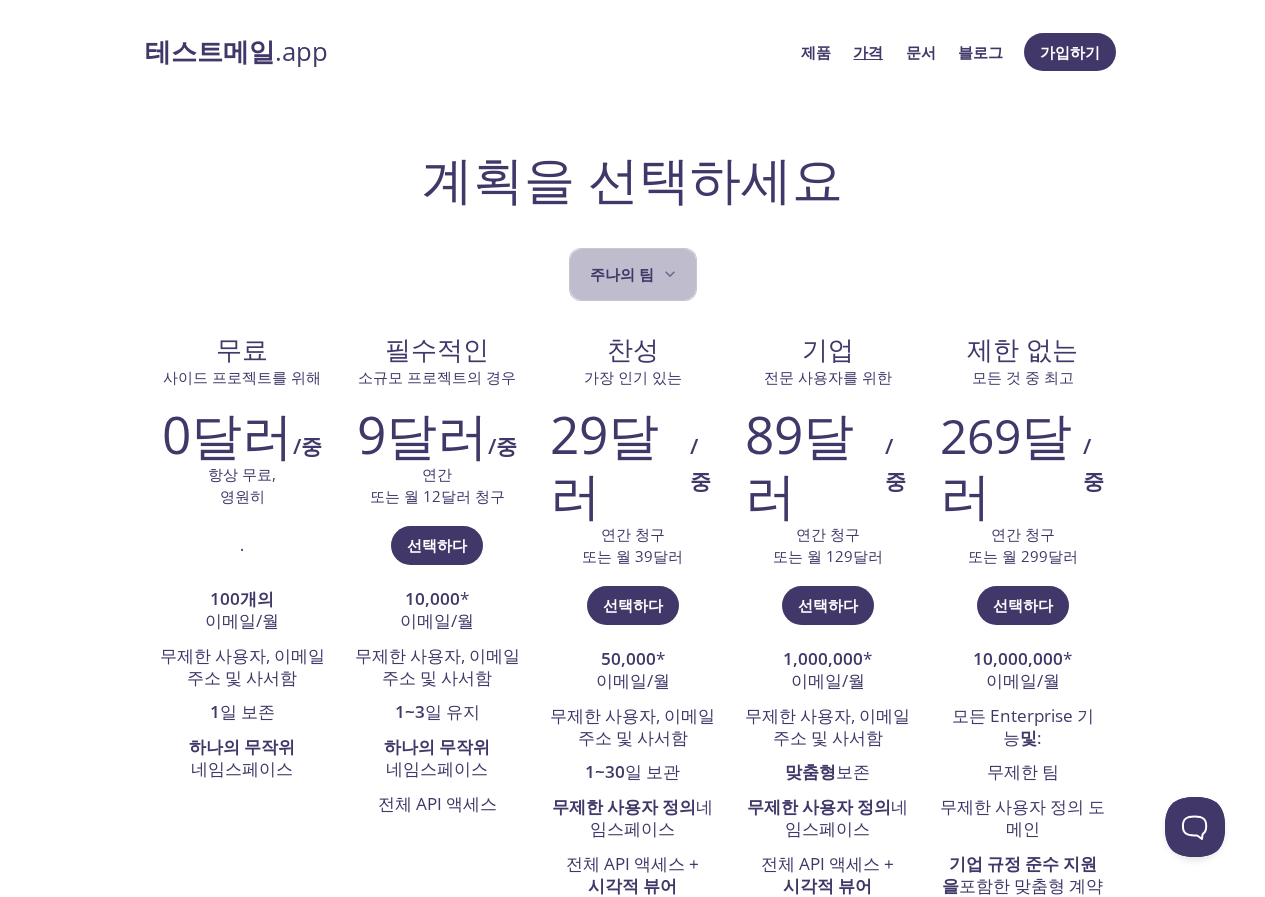 click on "주나의 팀" at bounding box center [622, 274] 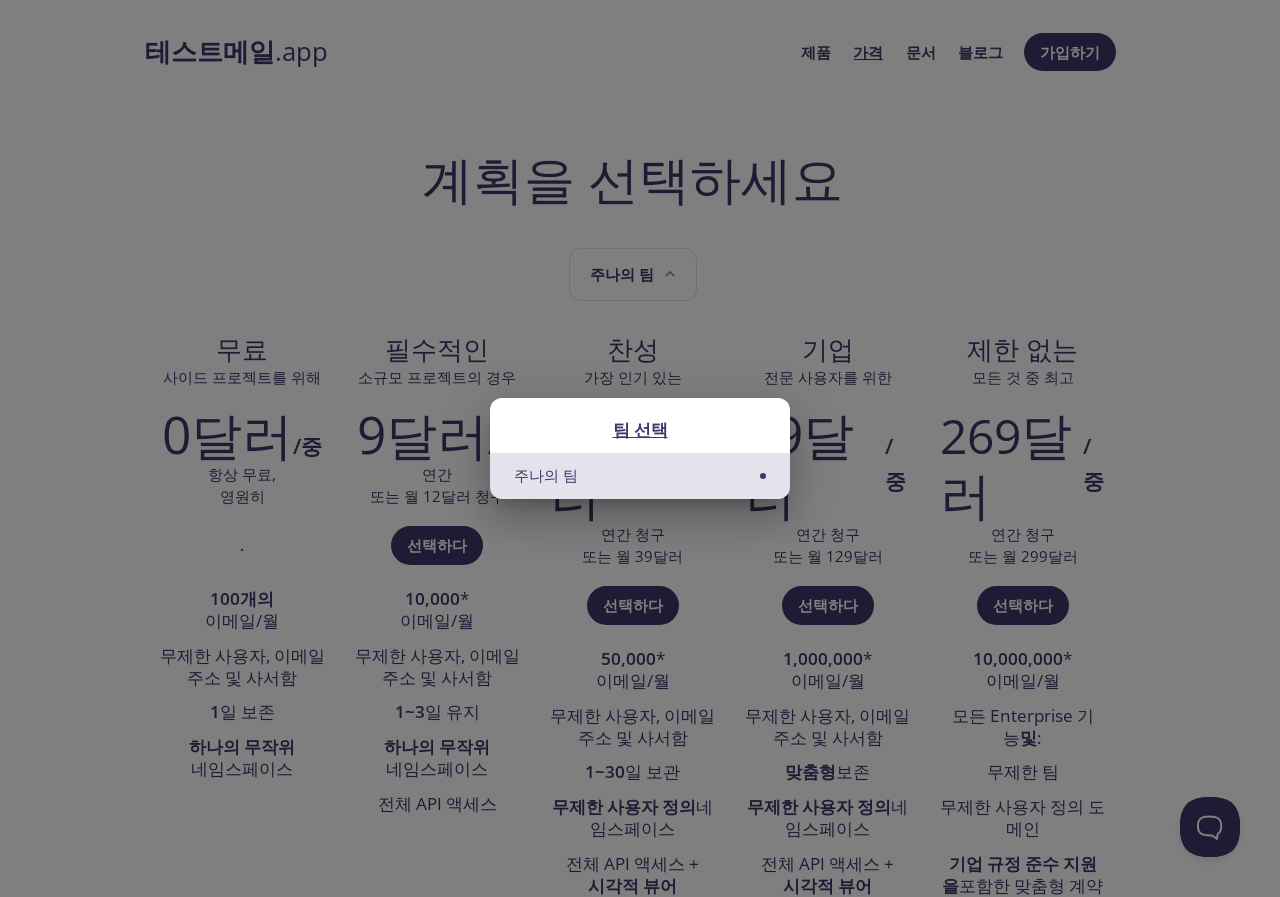 click on "팀 선택 주나의 팀" at bounding box center [640, 448] 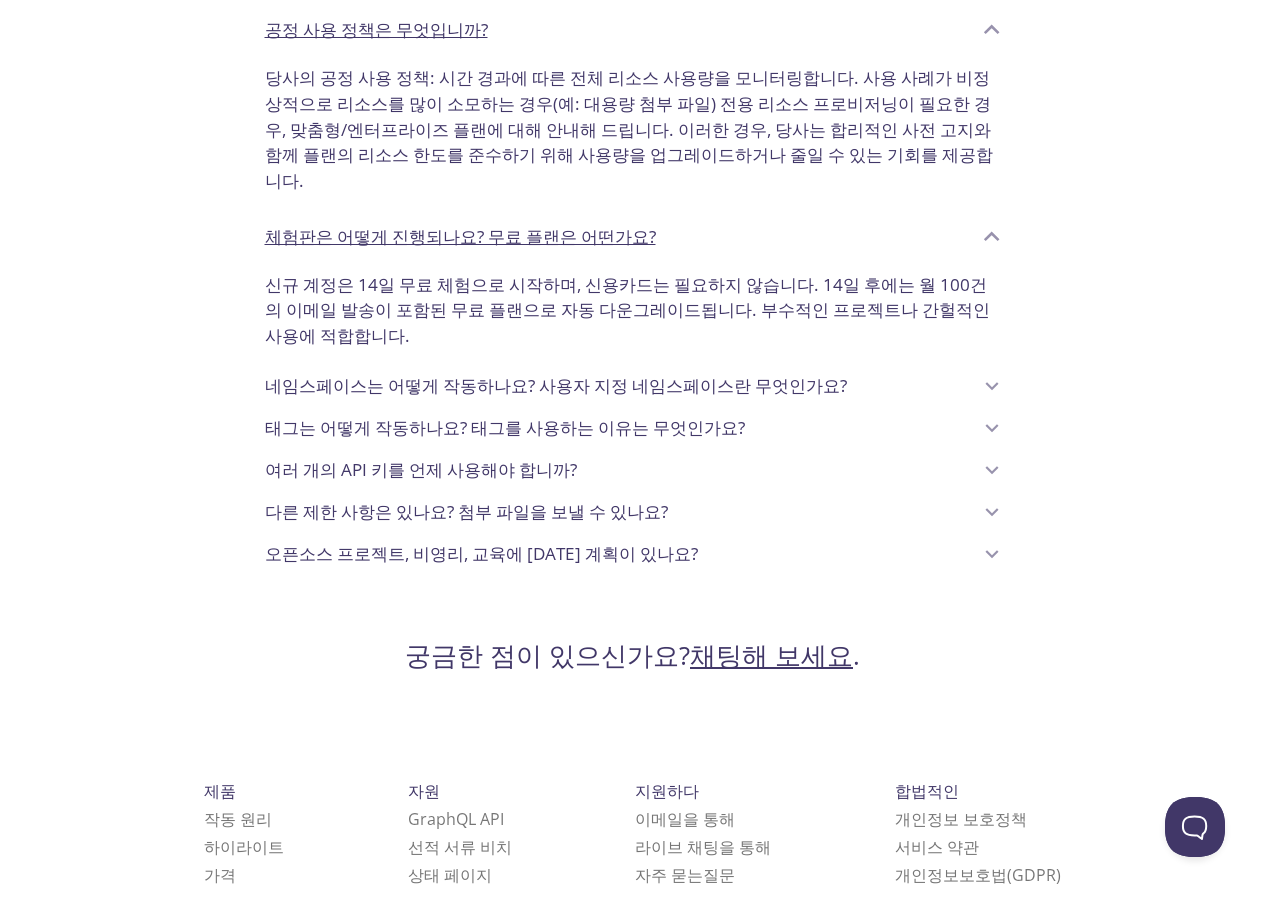 scroll, scrollTop: 1662, scrollLeft: 0, axis: vertical 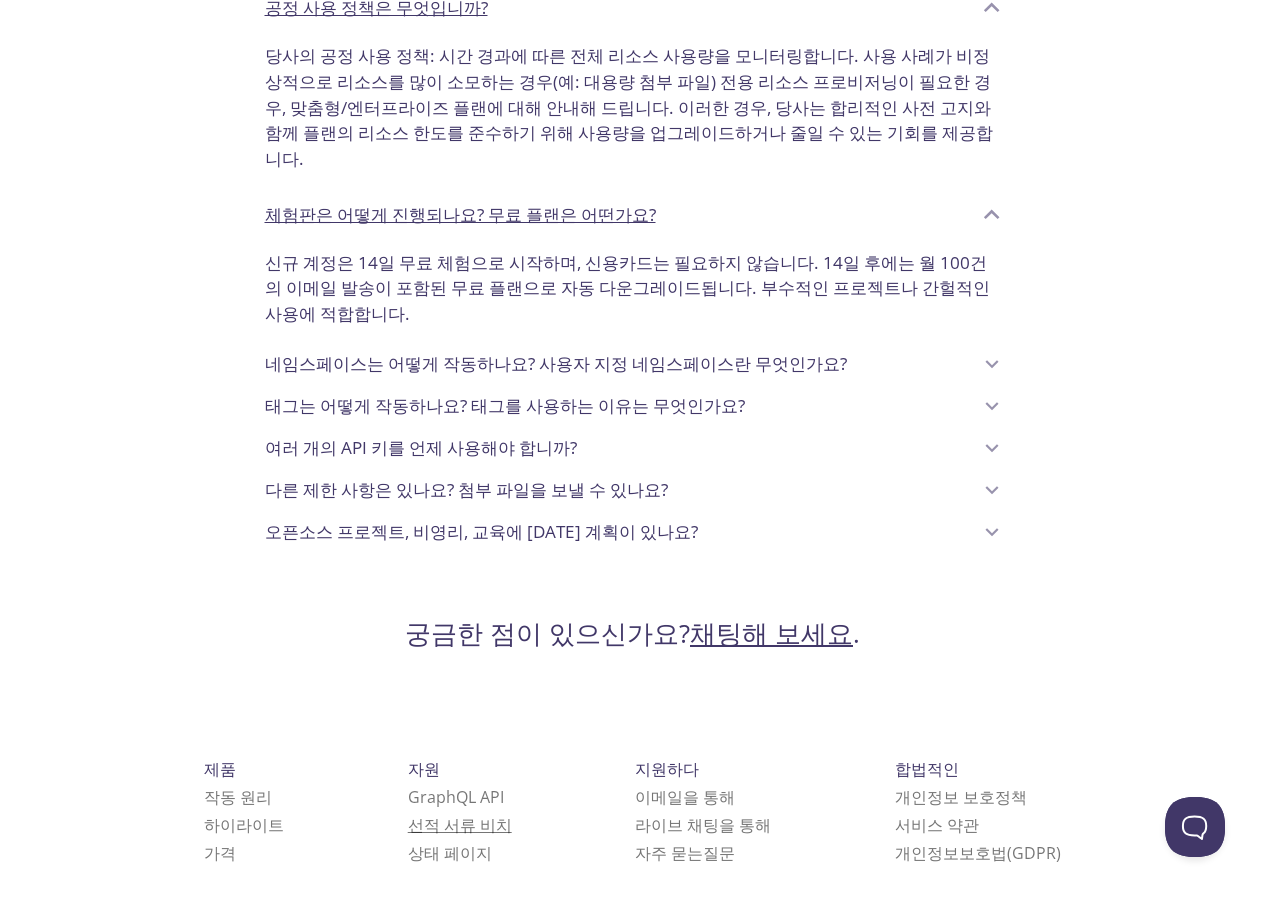 click on "선적 서류 비치" at bounding box center [460, 825] 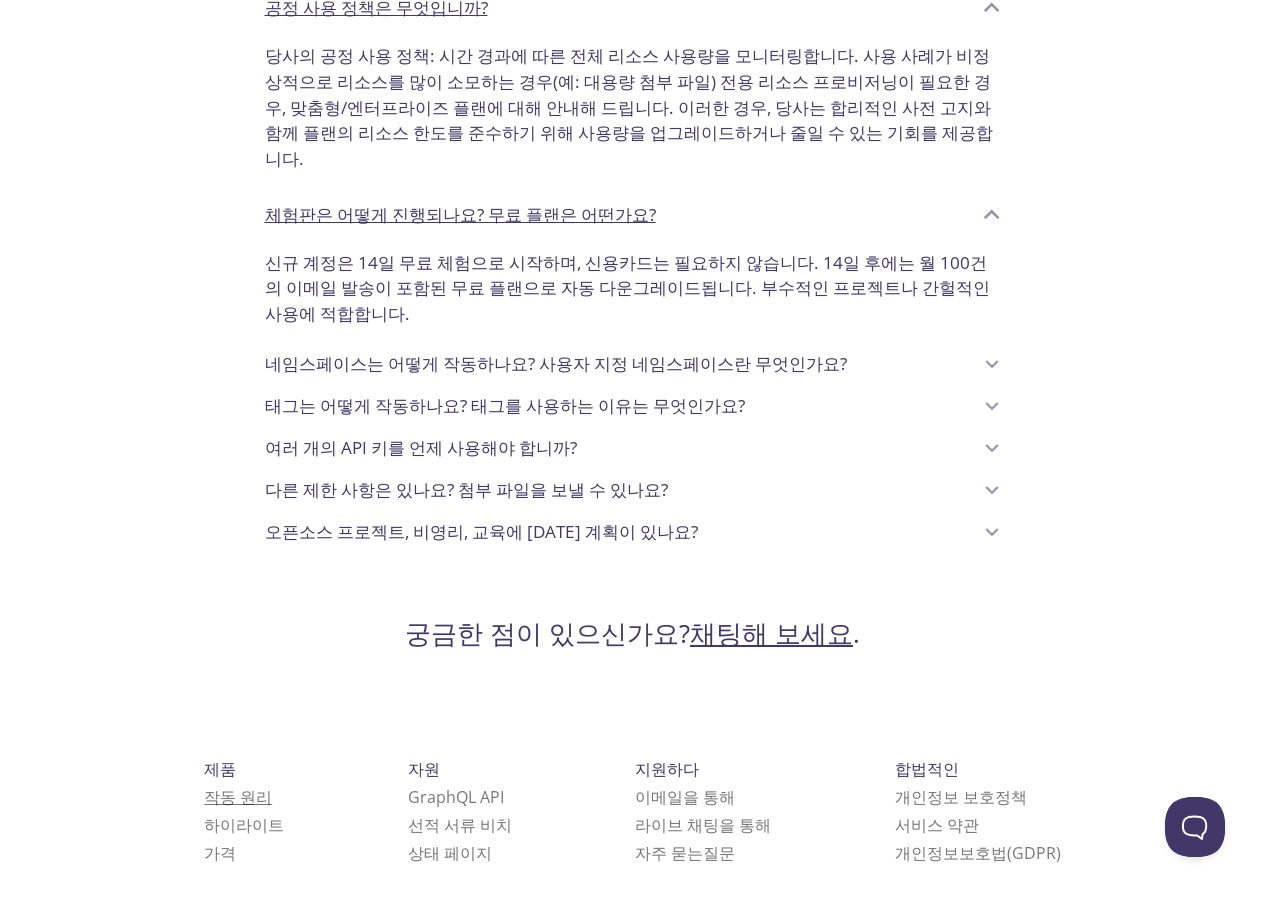 click on "작동 원리" at bounding box center (238, 797) 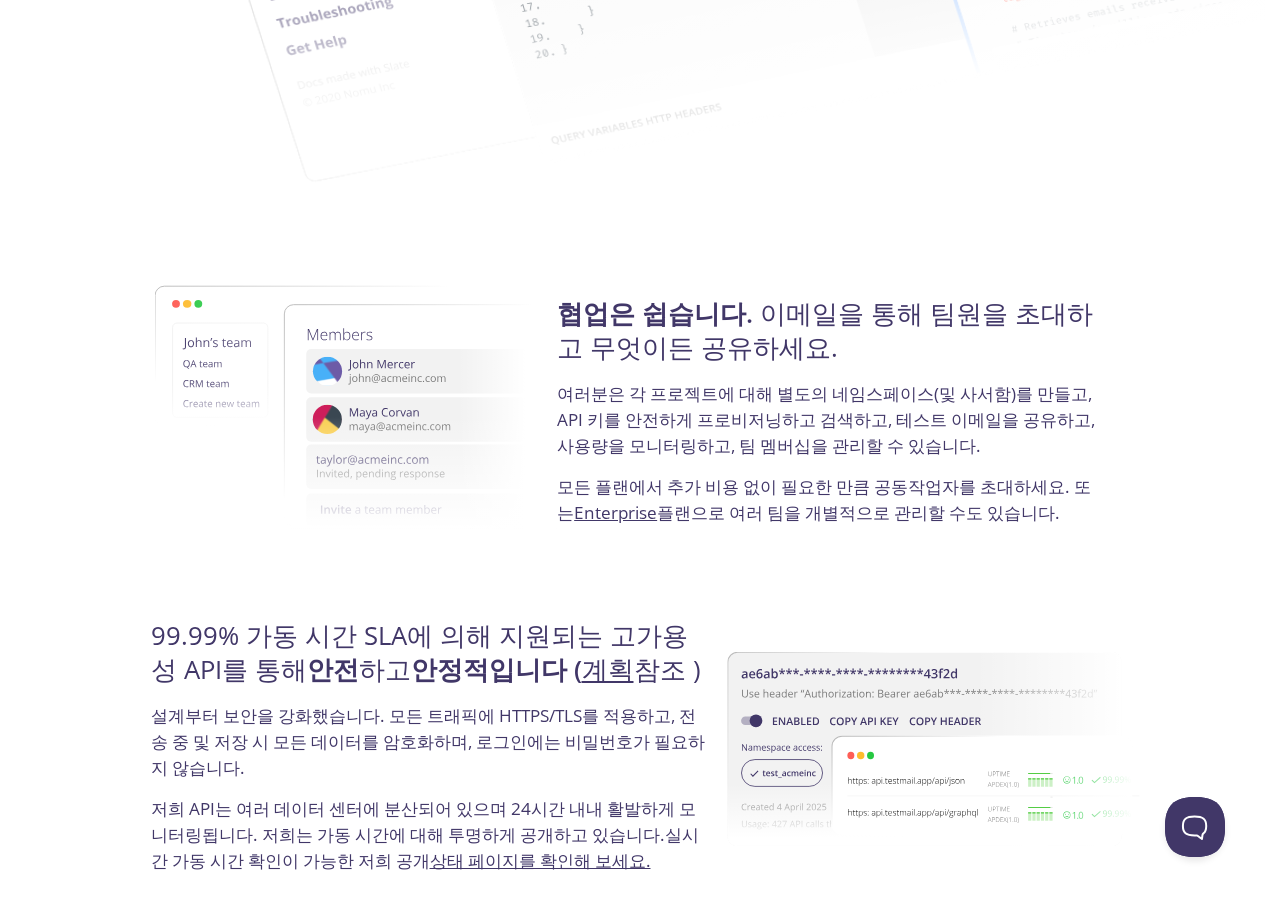 scroll, scrollTop: 3470, scrollLeft: 0, axis: vertical 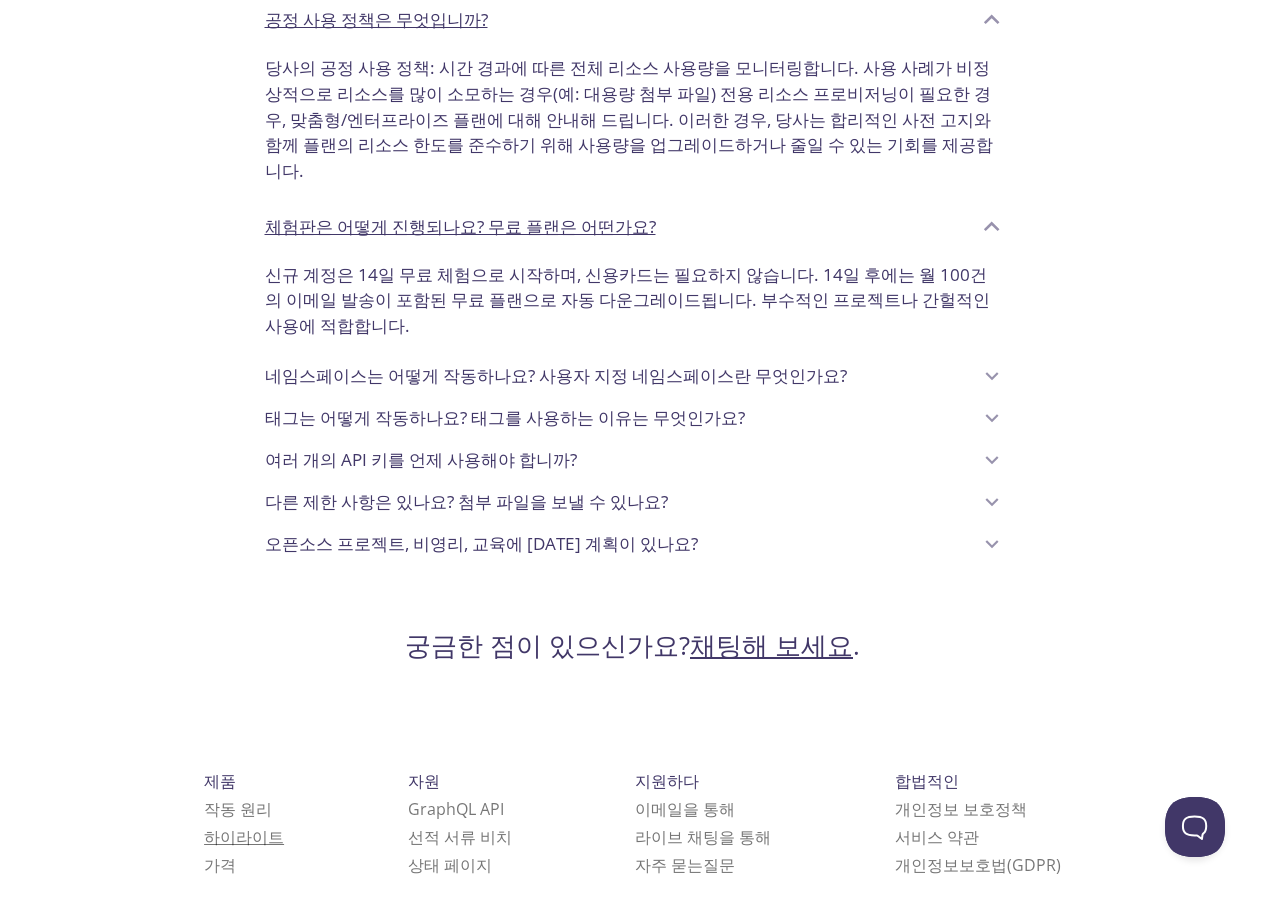 click on "하이라이트" at bounding box center (244, 837) 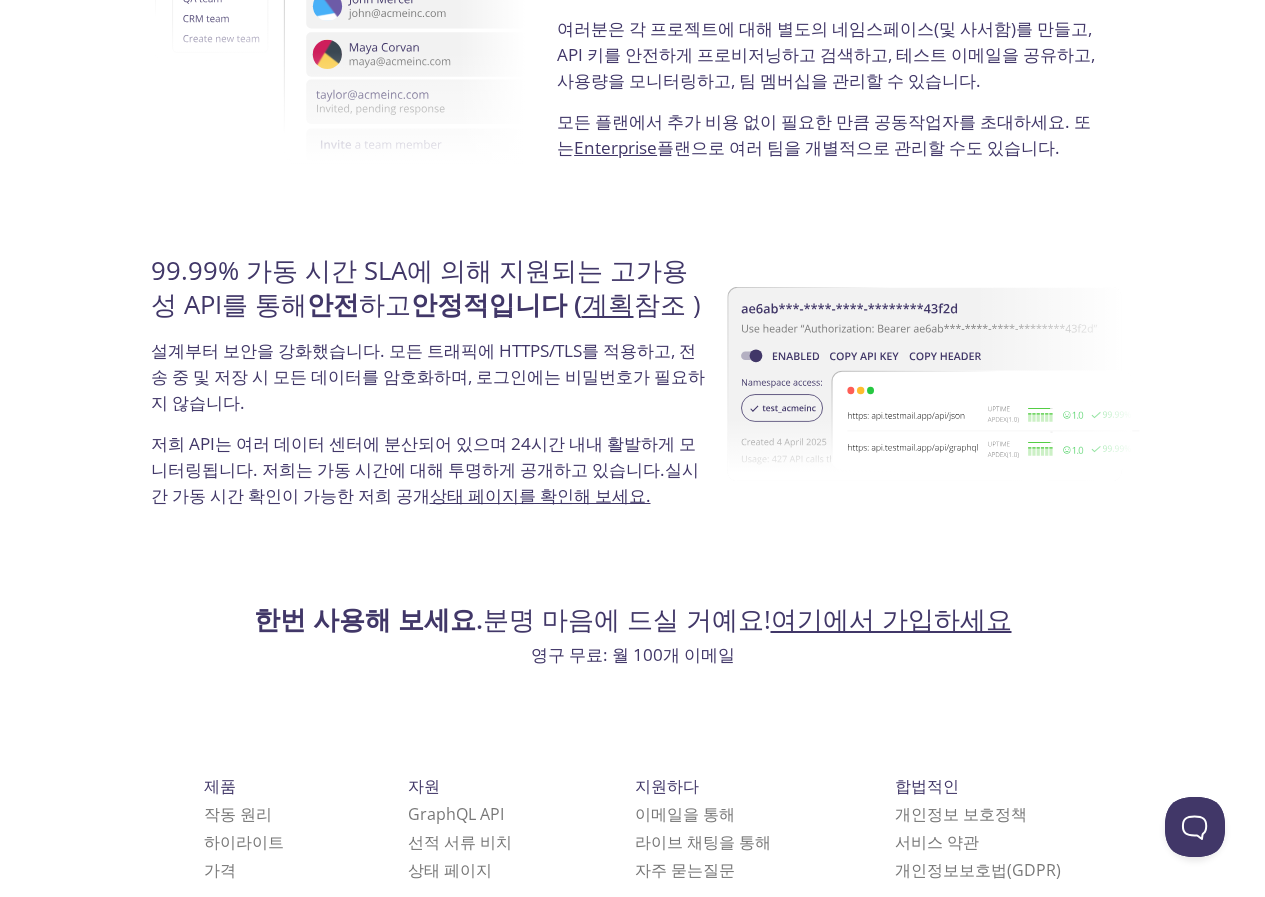 scroll, scrollTop: 3676, scrollLeft: 0, axis: vertical 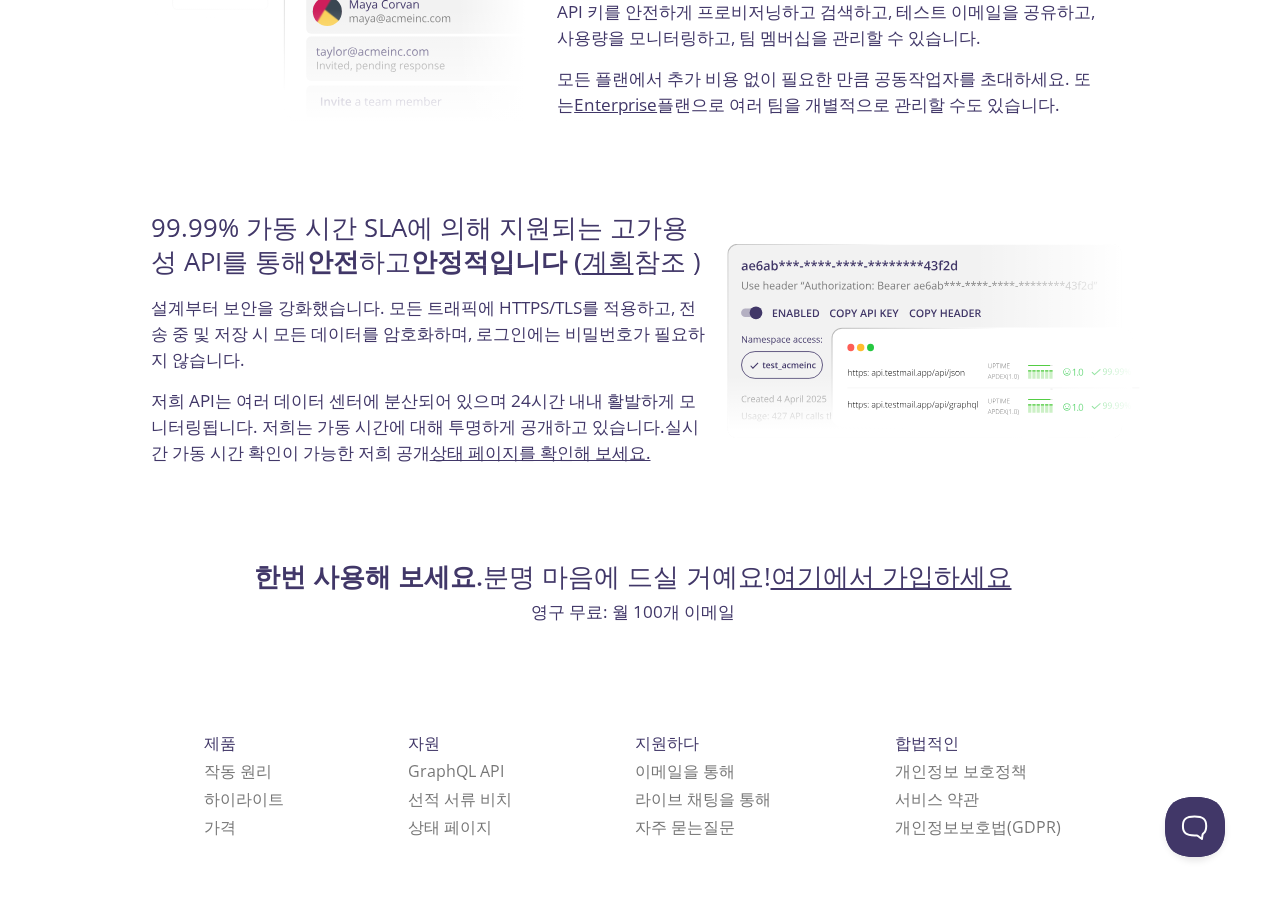click on "여기에서 가입하세요" at bounding box center [891, 576] 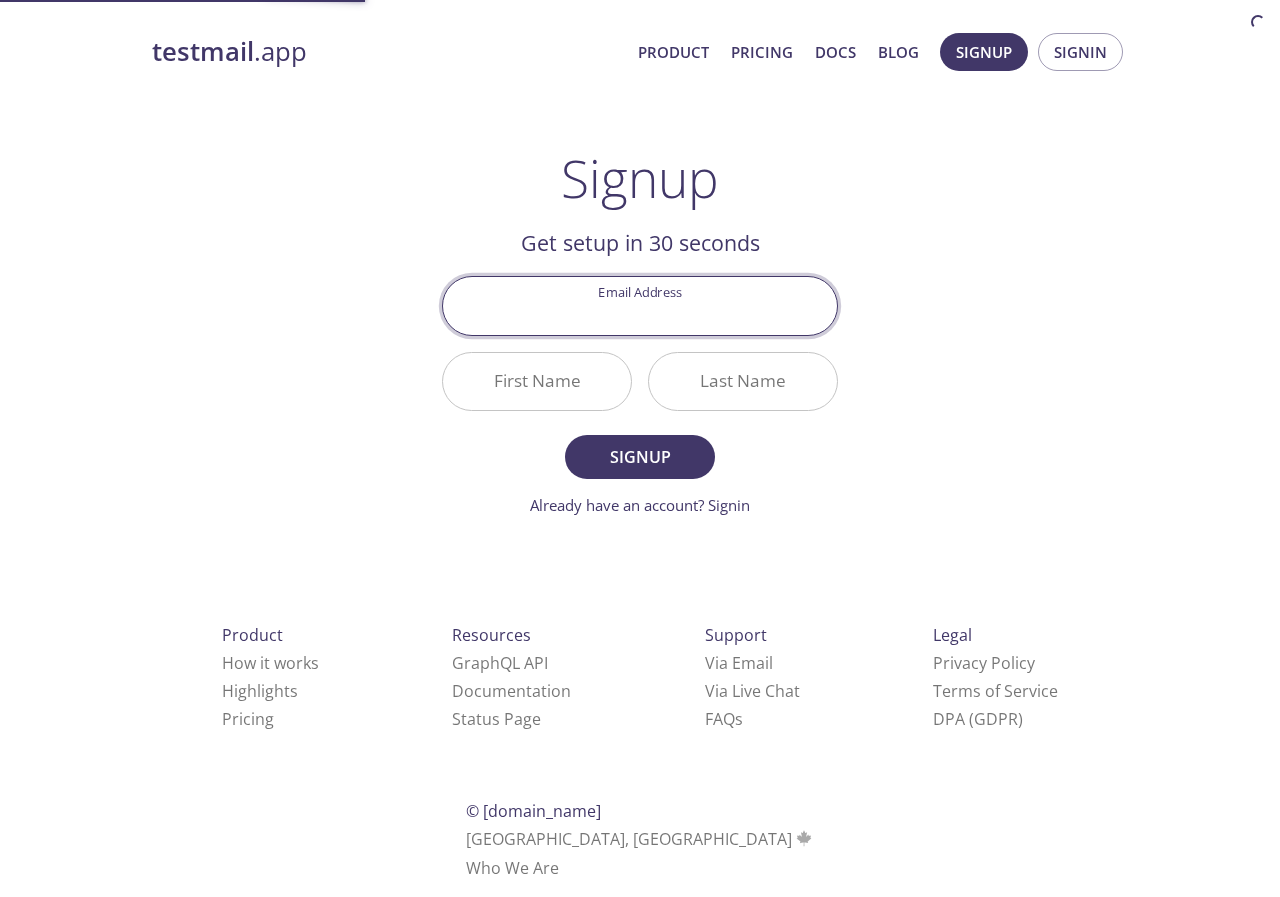 scroll, scrollTop: 0, scrollLeft: 0, axis: both 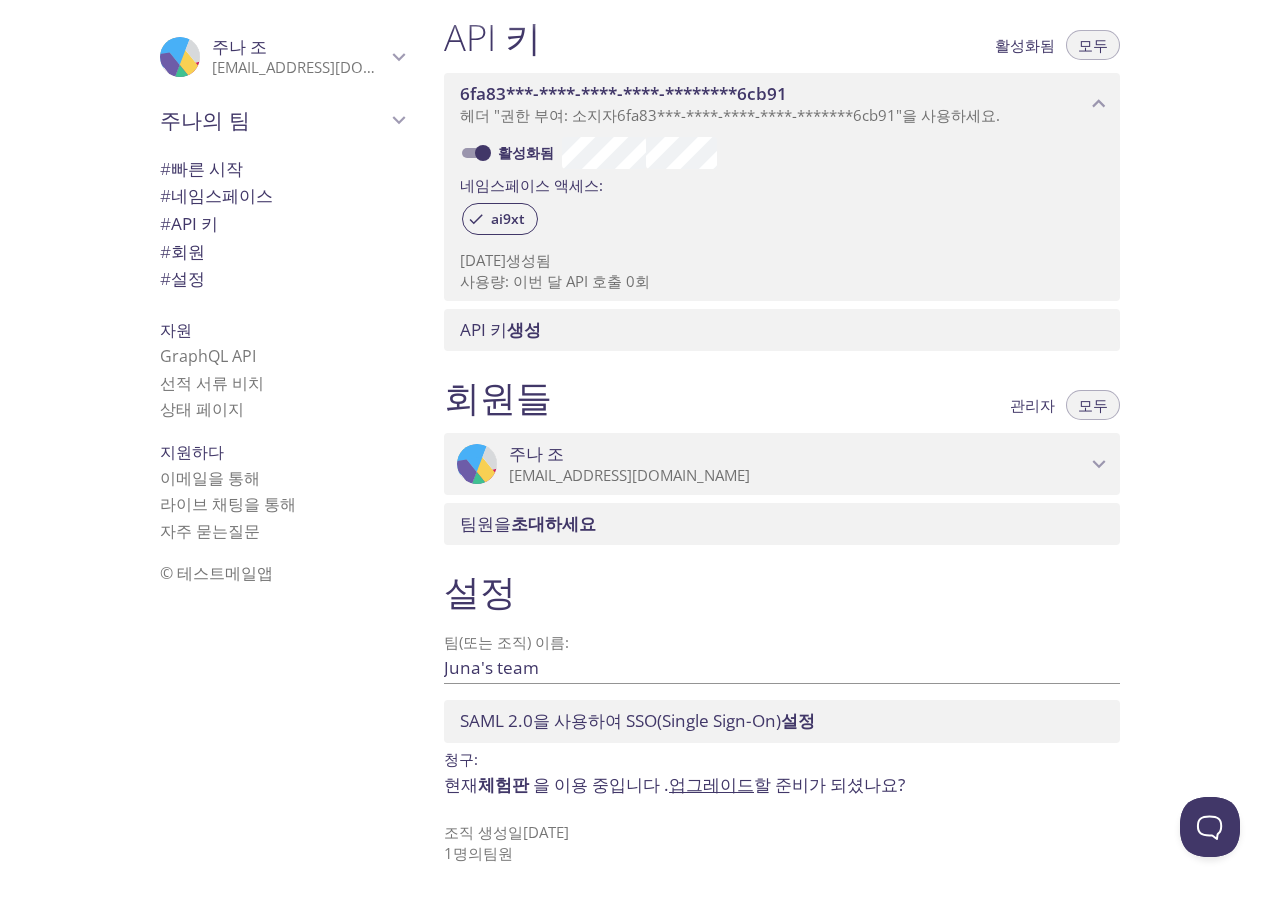 click on "네임스페이스" at bounding box center [222, 195] 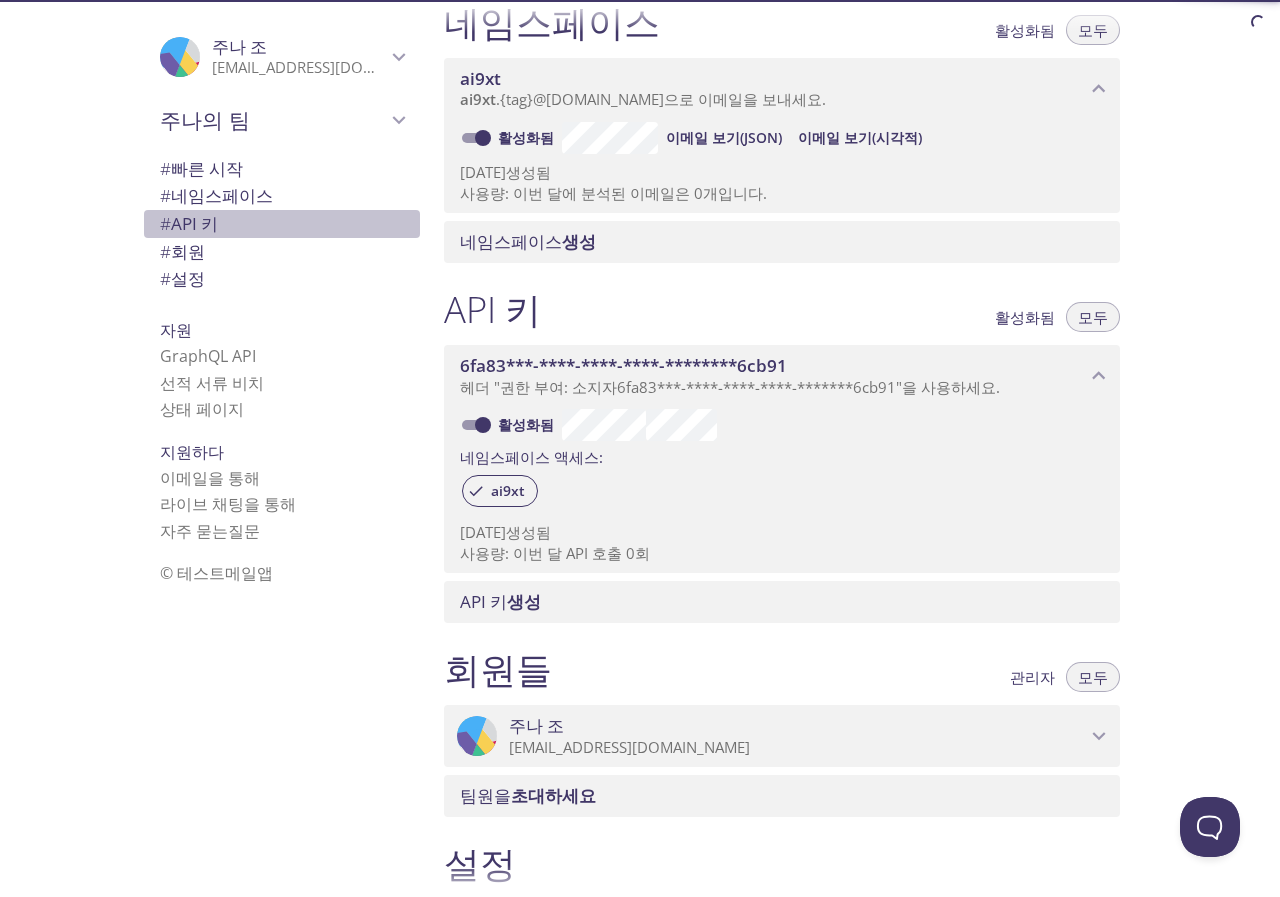 click on "API 키" at bounding box center [194, 223] 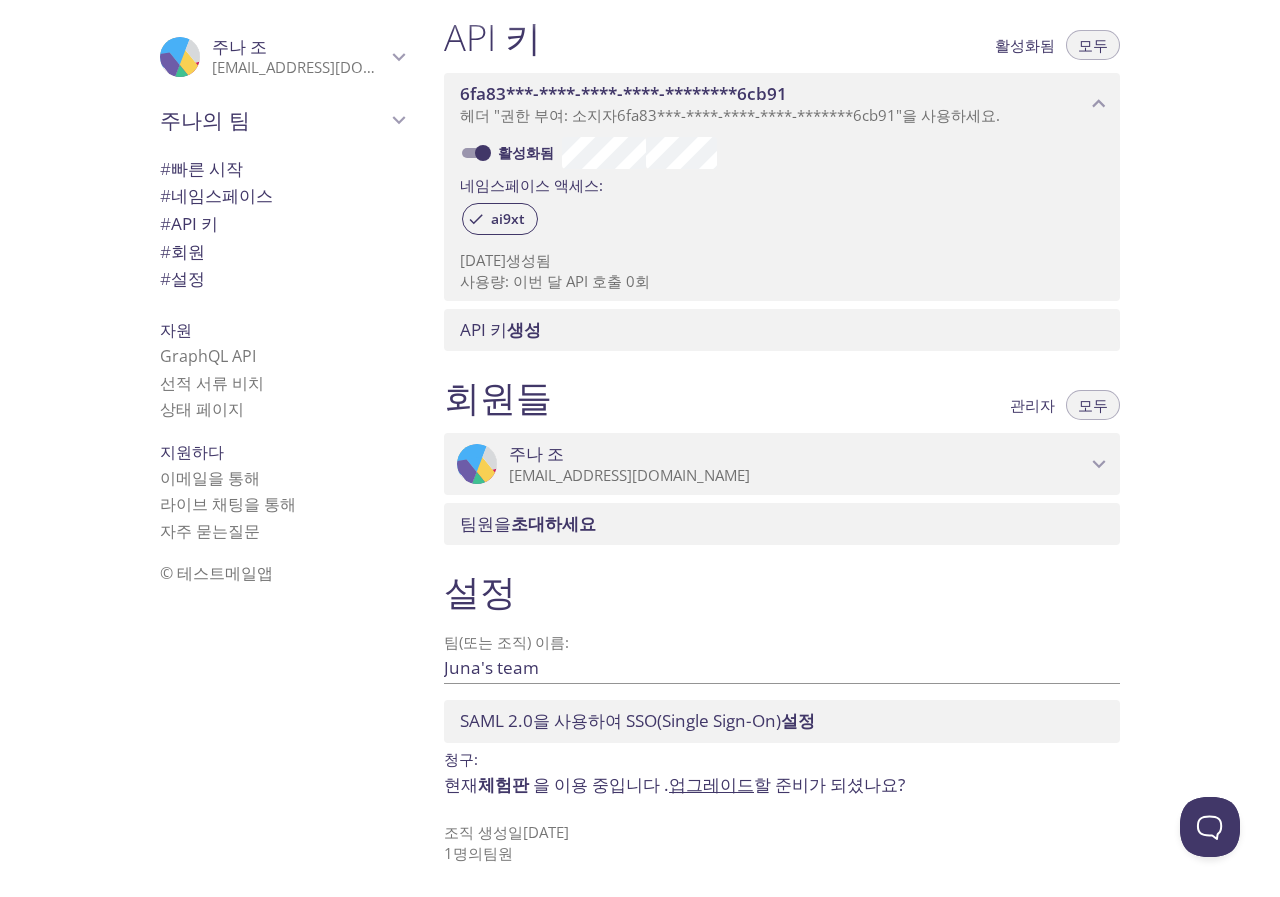 click on "회원" at bounding box center (188, 251) 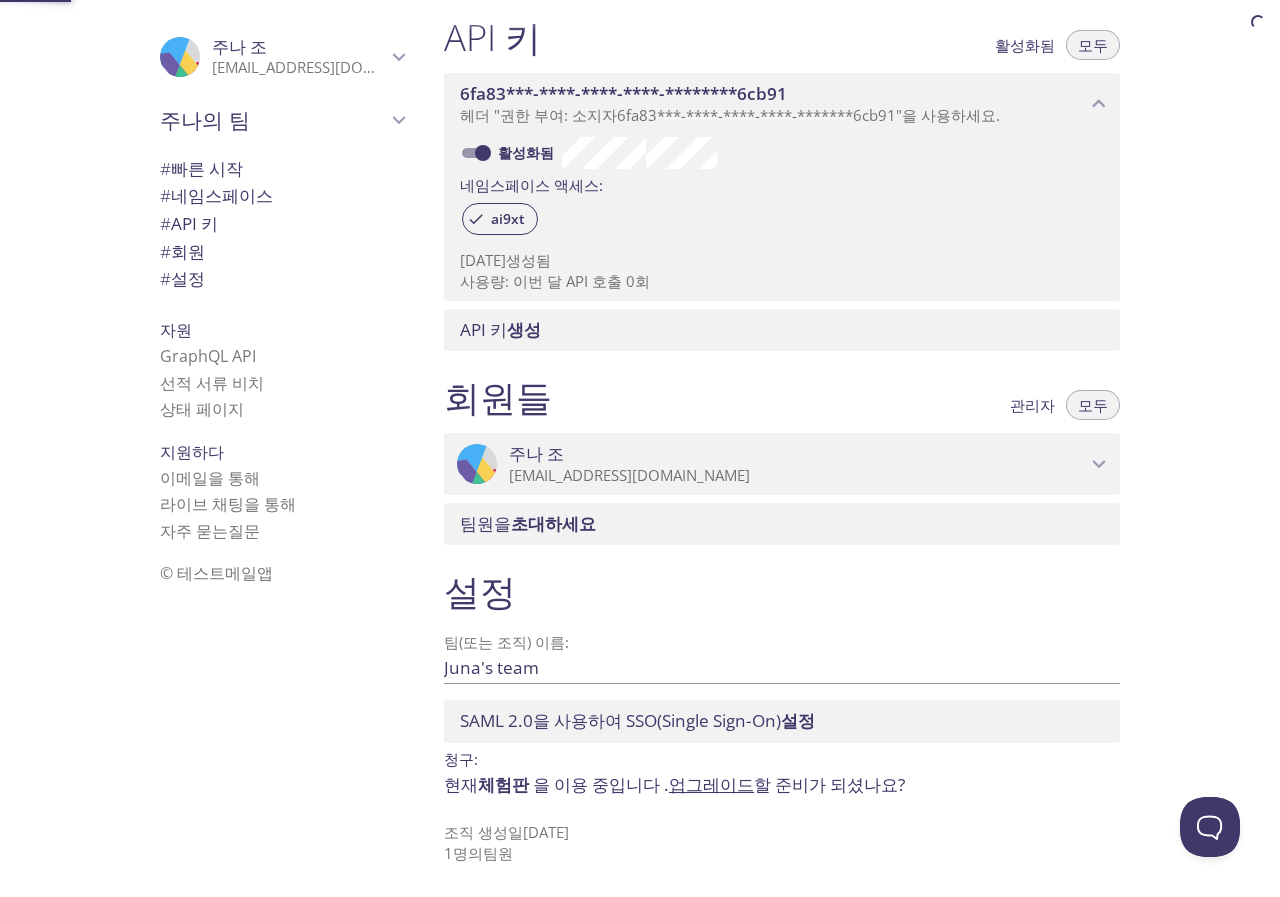scroll, scrollTop: 549, scrollLeft: 0, axis: vertical 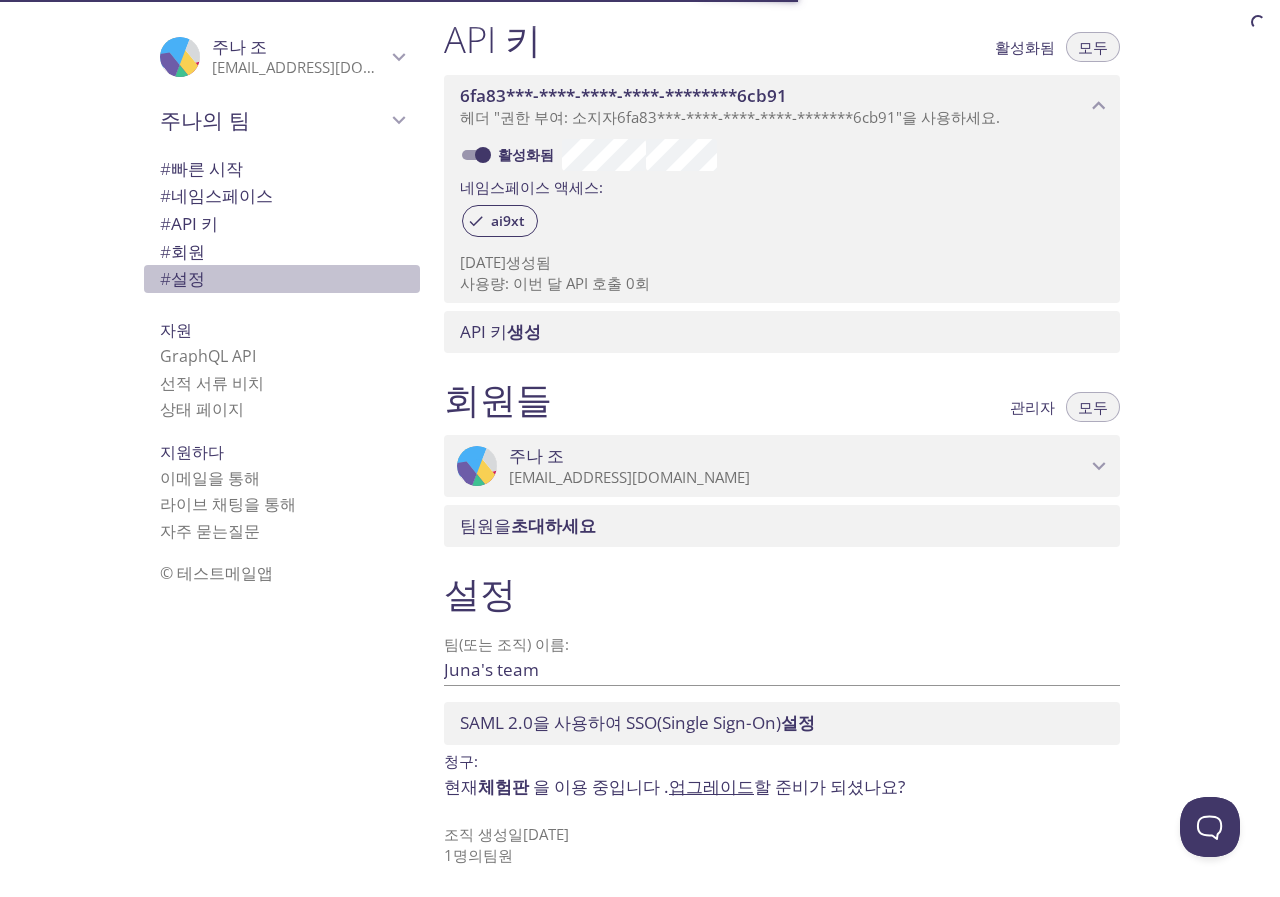 click on "설정" at bounding box center [188, 278] 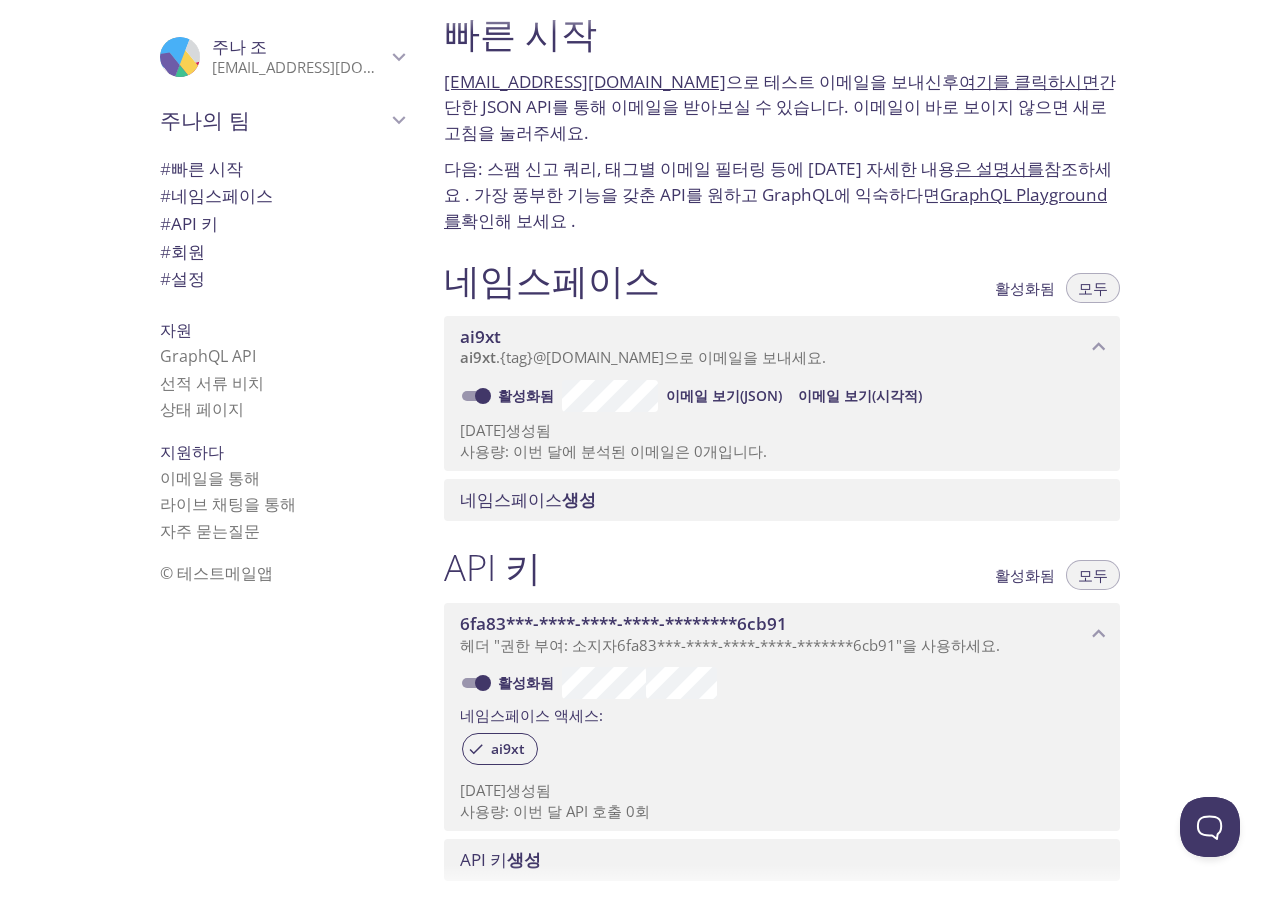 scroll, scrollTop: 0, scrollLeft: 0, axis: both 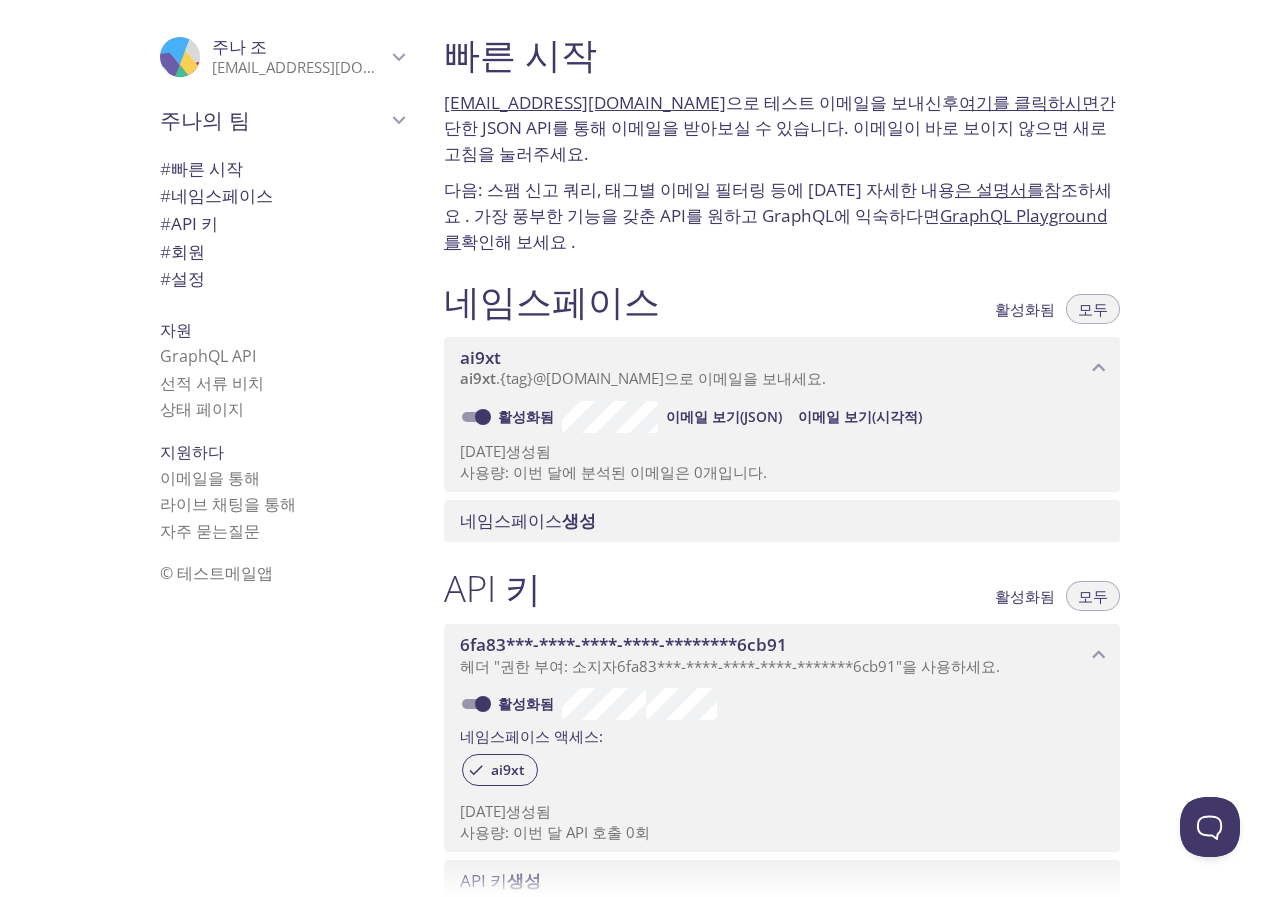 click on "© 테스트메일앱" at bounding box center [216, 573] 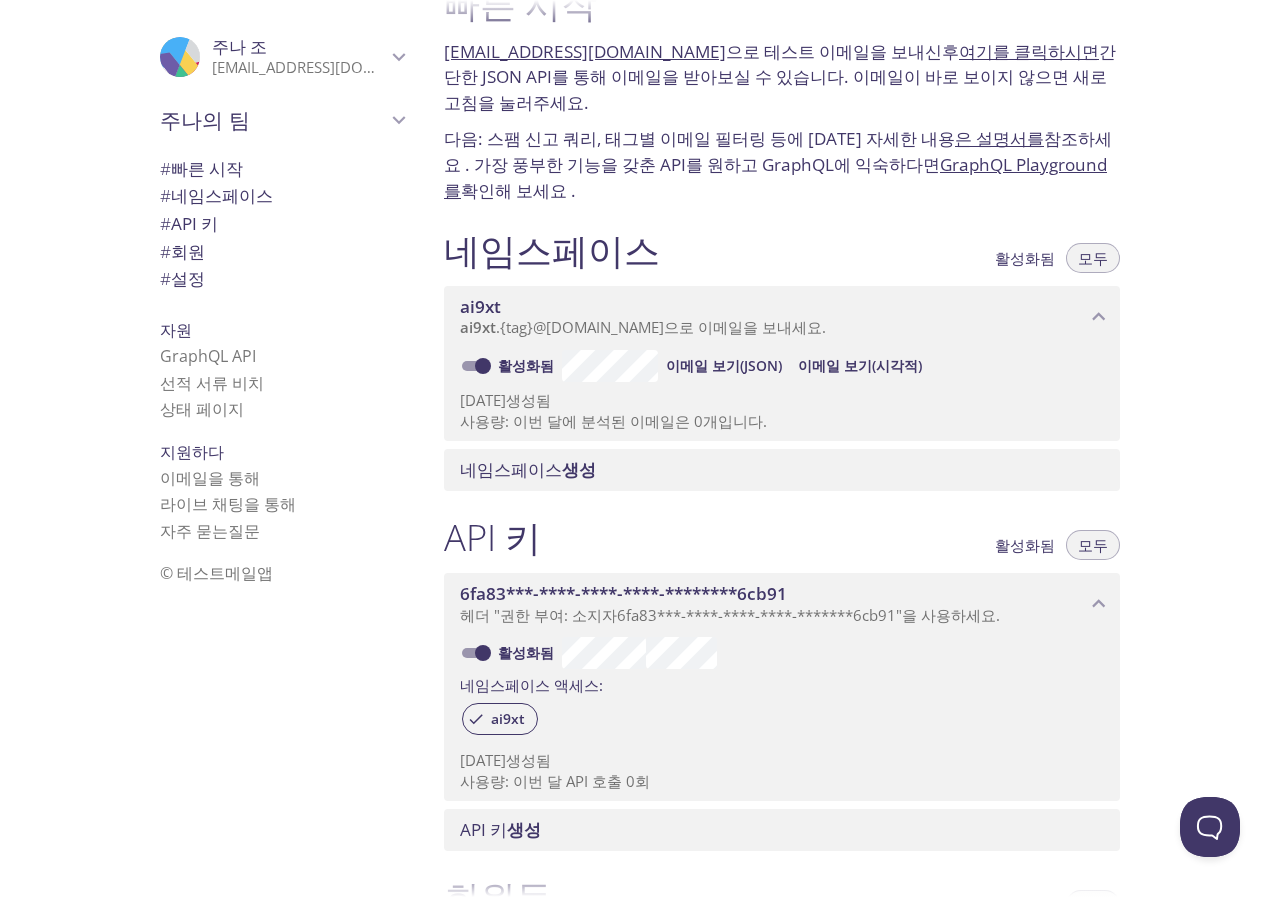 scroll, scrollTop: 0, scrollLeft: 0, axis: both 